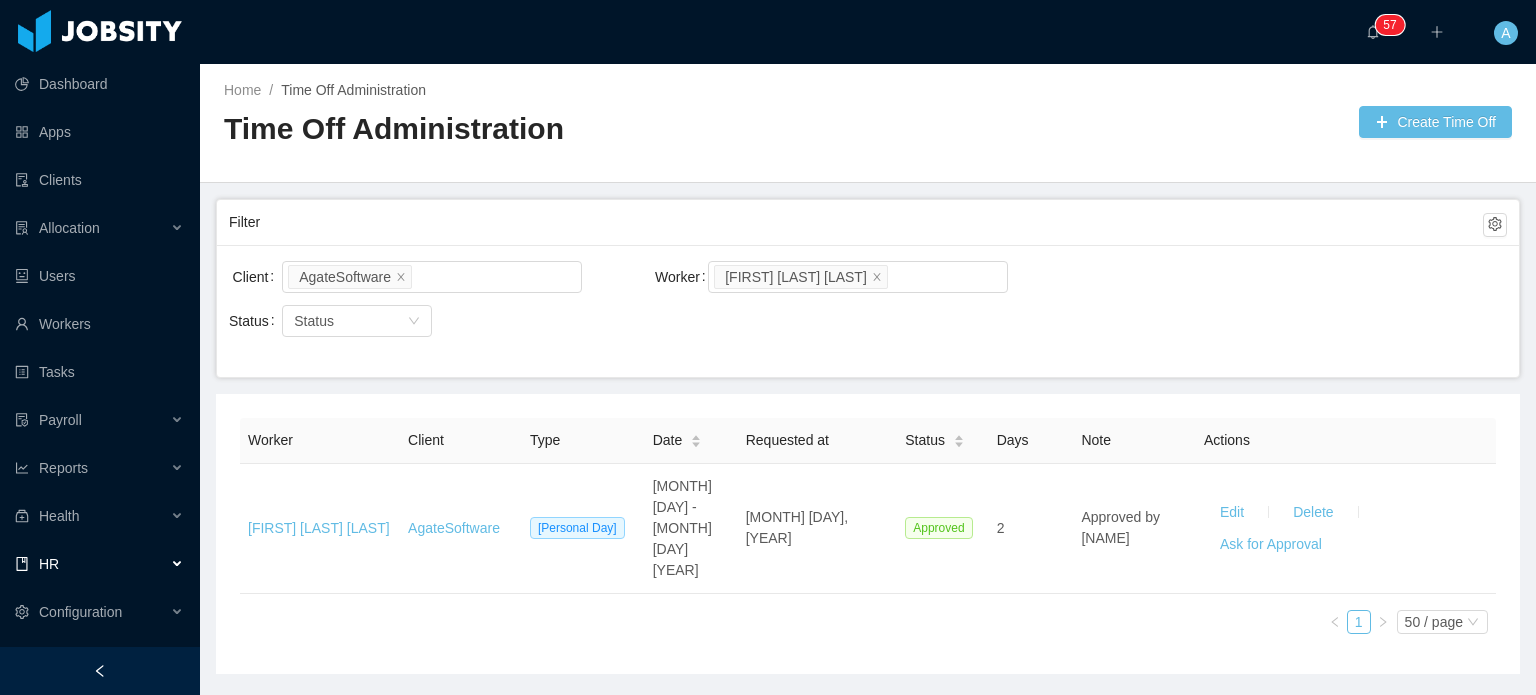 scroll, scrollTop: 0, scrollLeft: 0, axis: both 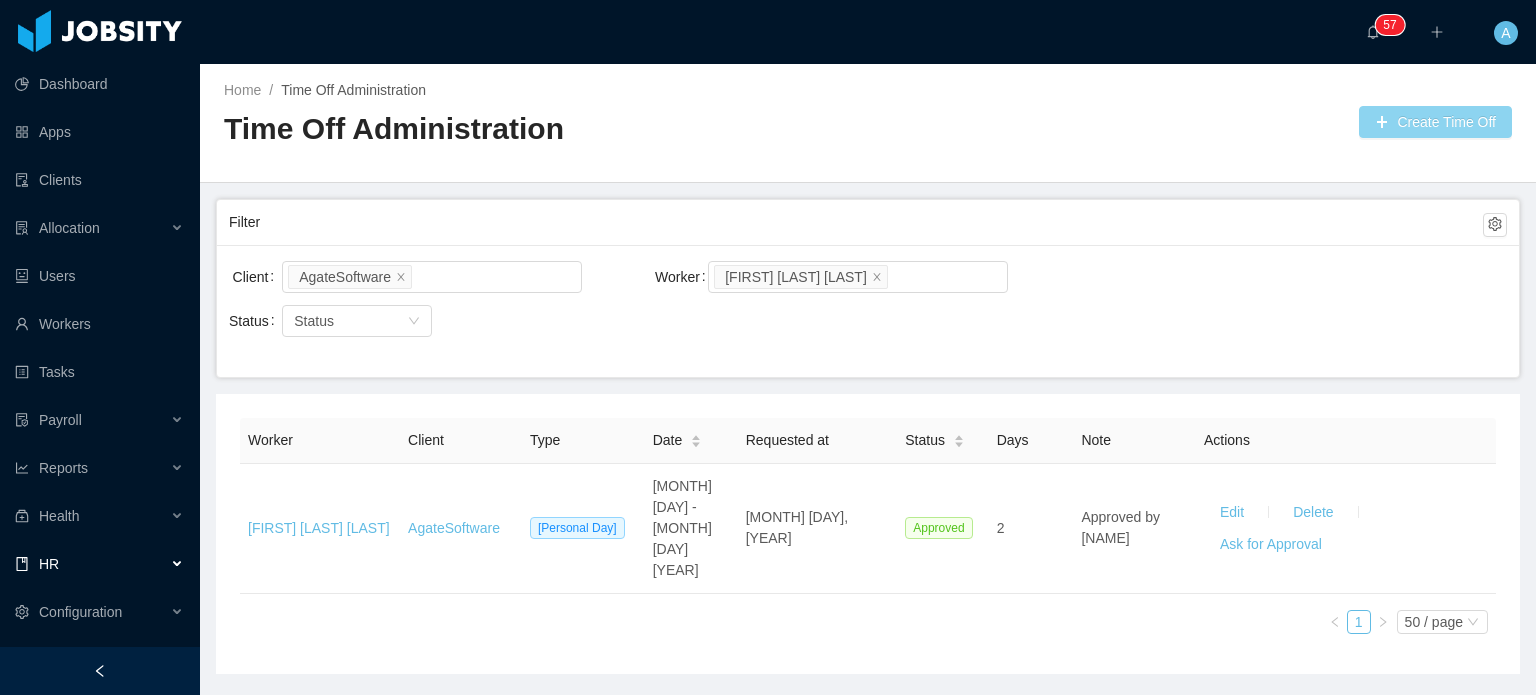click on "Create Time Off" at bounding box center (1435, 122) 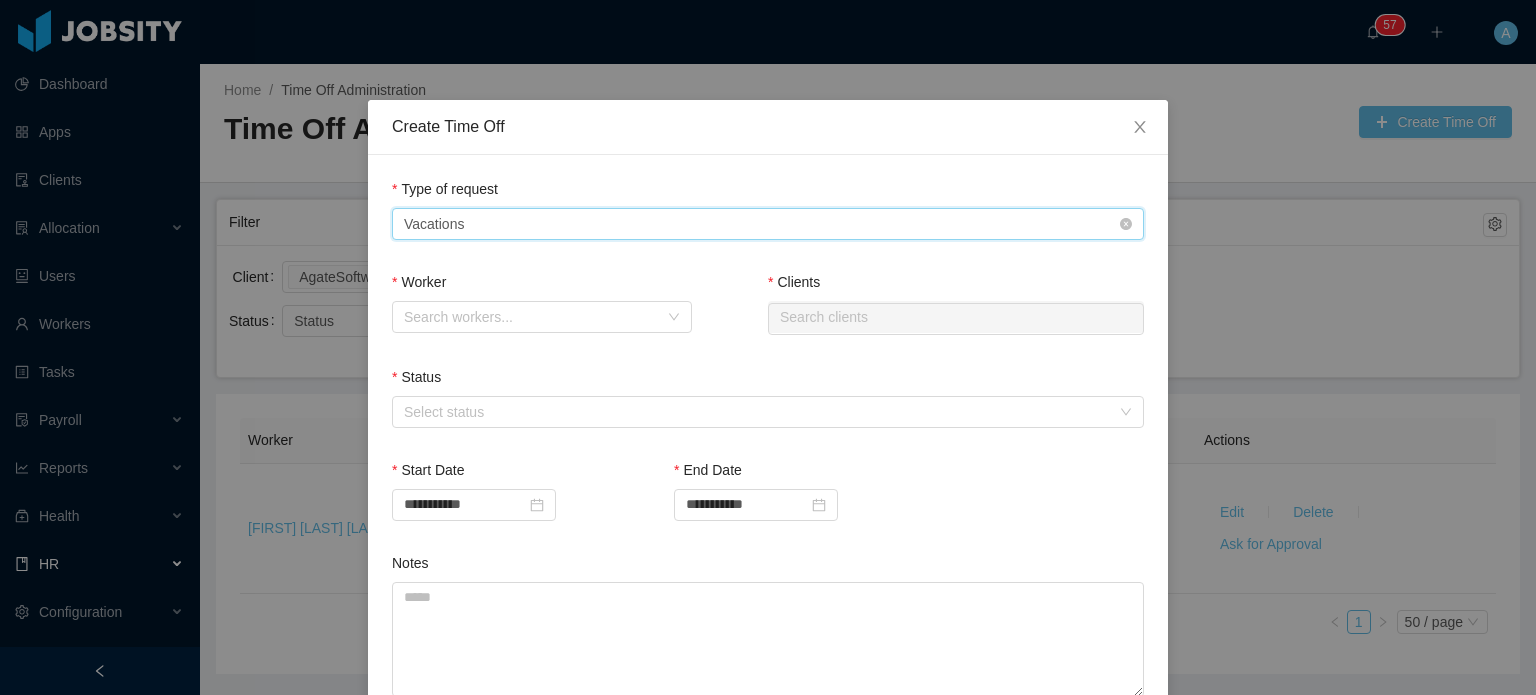 click on "Type of Request   Vacations" at bounding box center (761, 224) 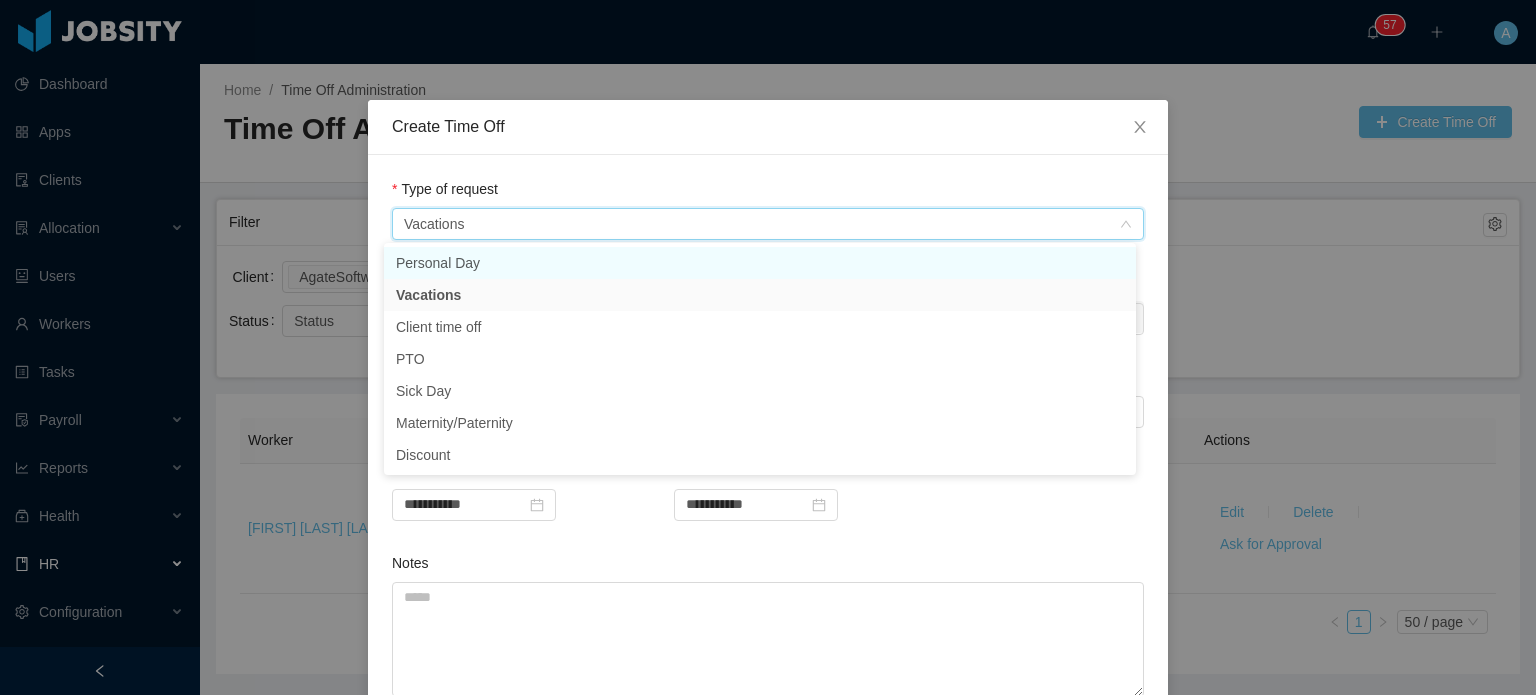 click on "Personal Day" at bounding box center [760, 263] 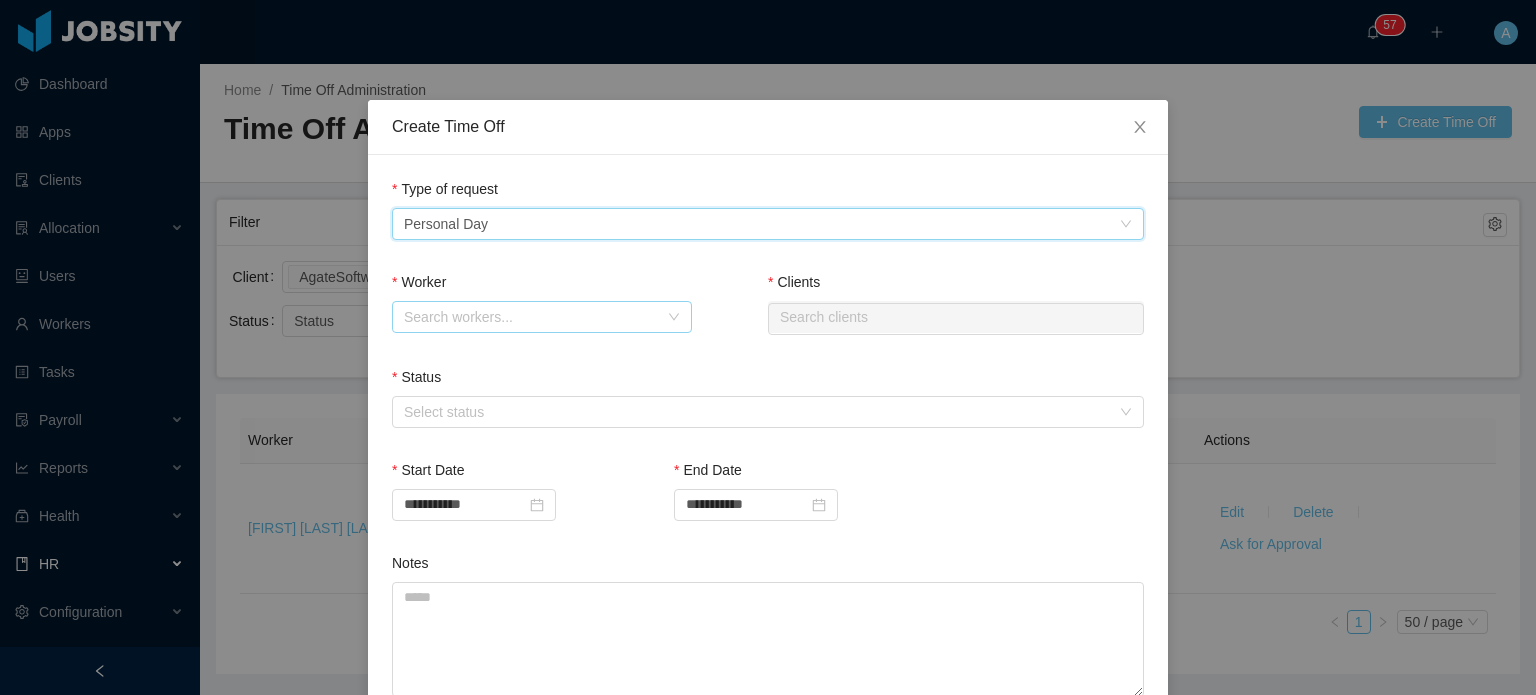 click on "Search workers..." at bounding box center (531, 317) 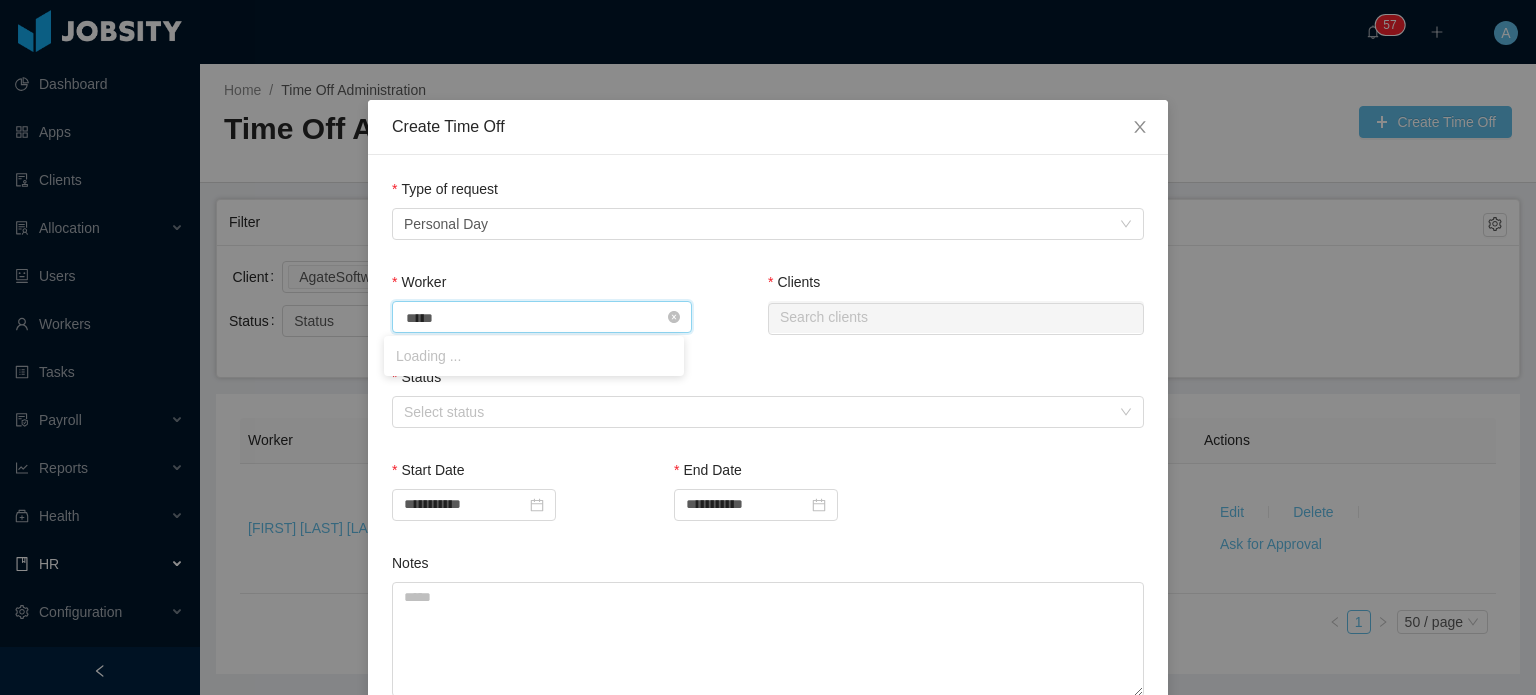 type on "*****" 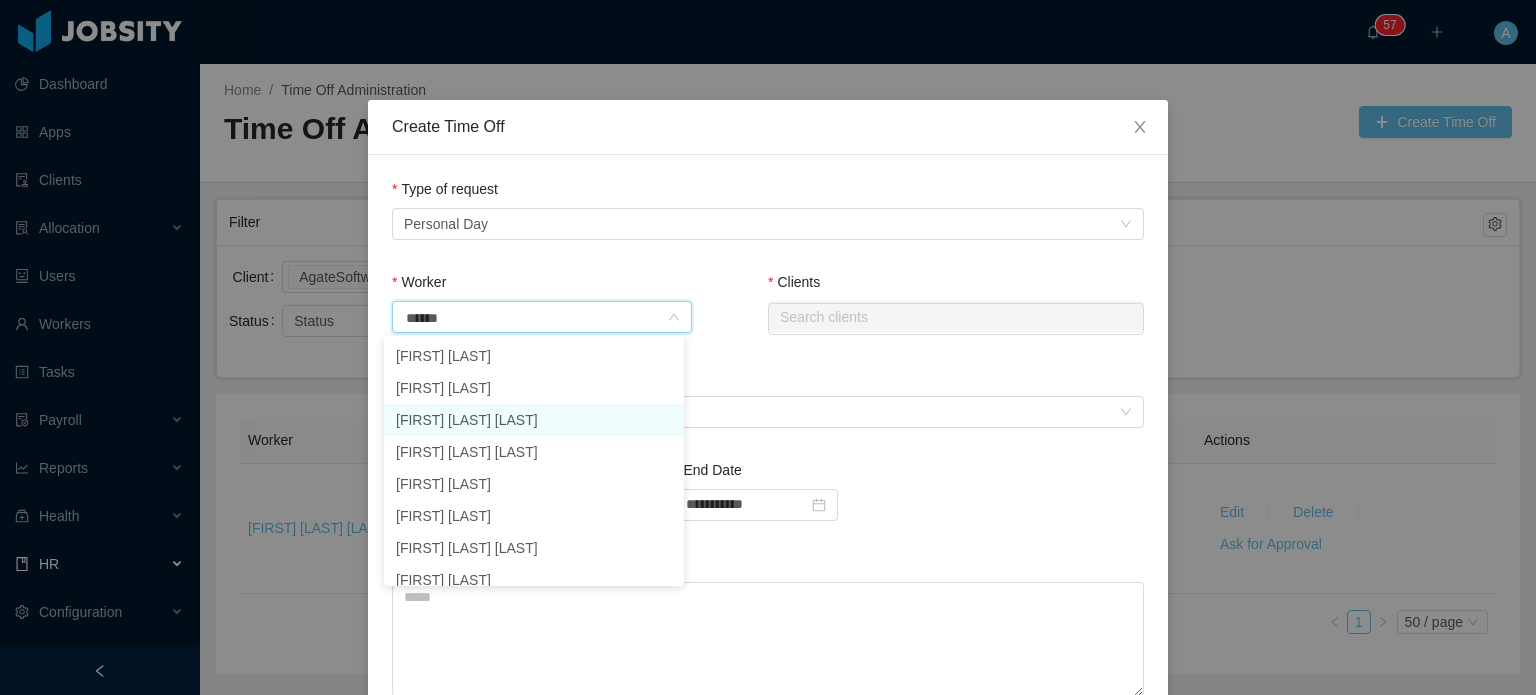 click on "Laura Cuesta Hoyos" at bounding box center (534, 420) 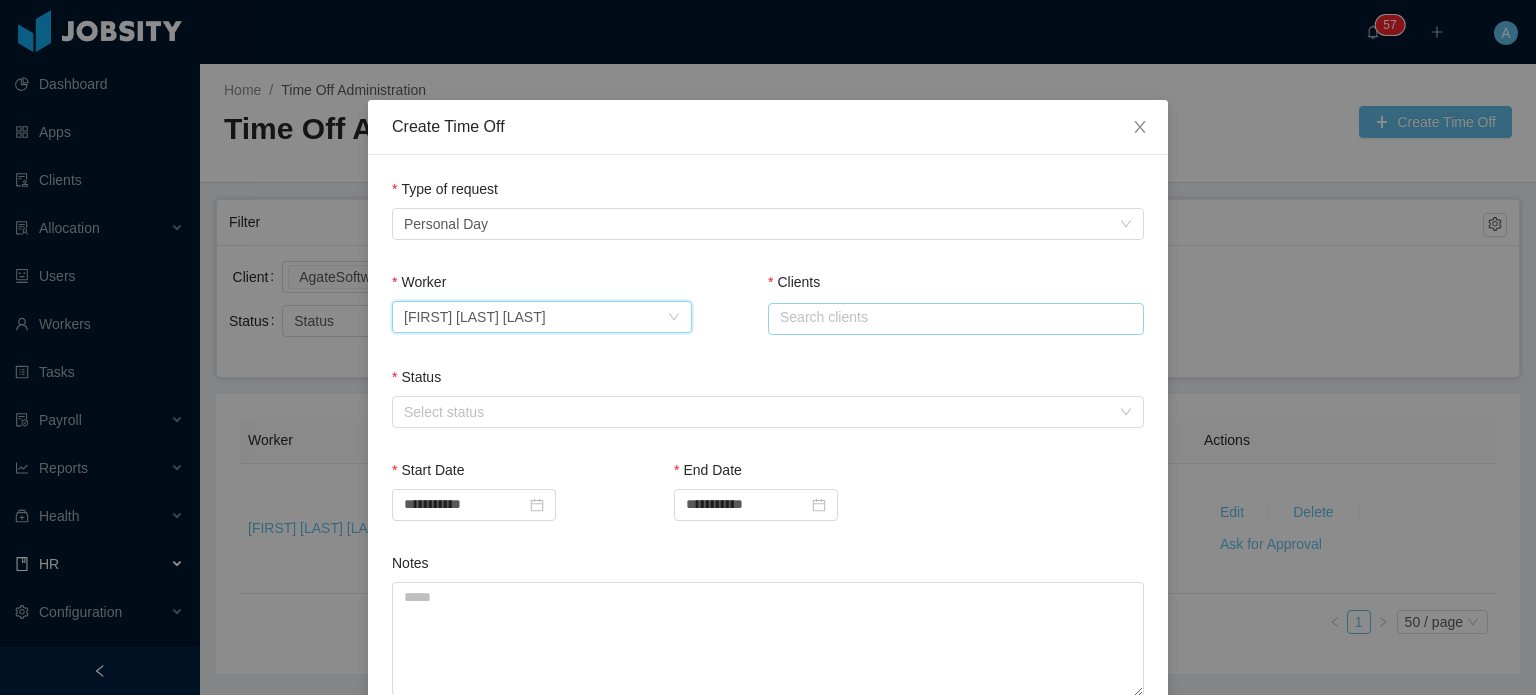 click at bounding box center (956, 319) 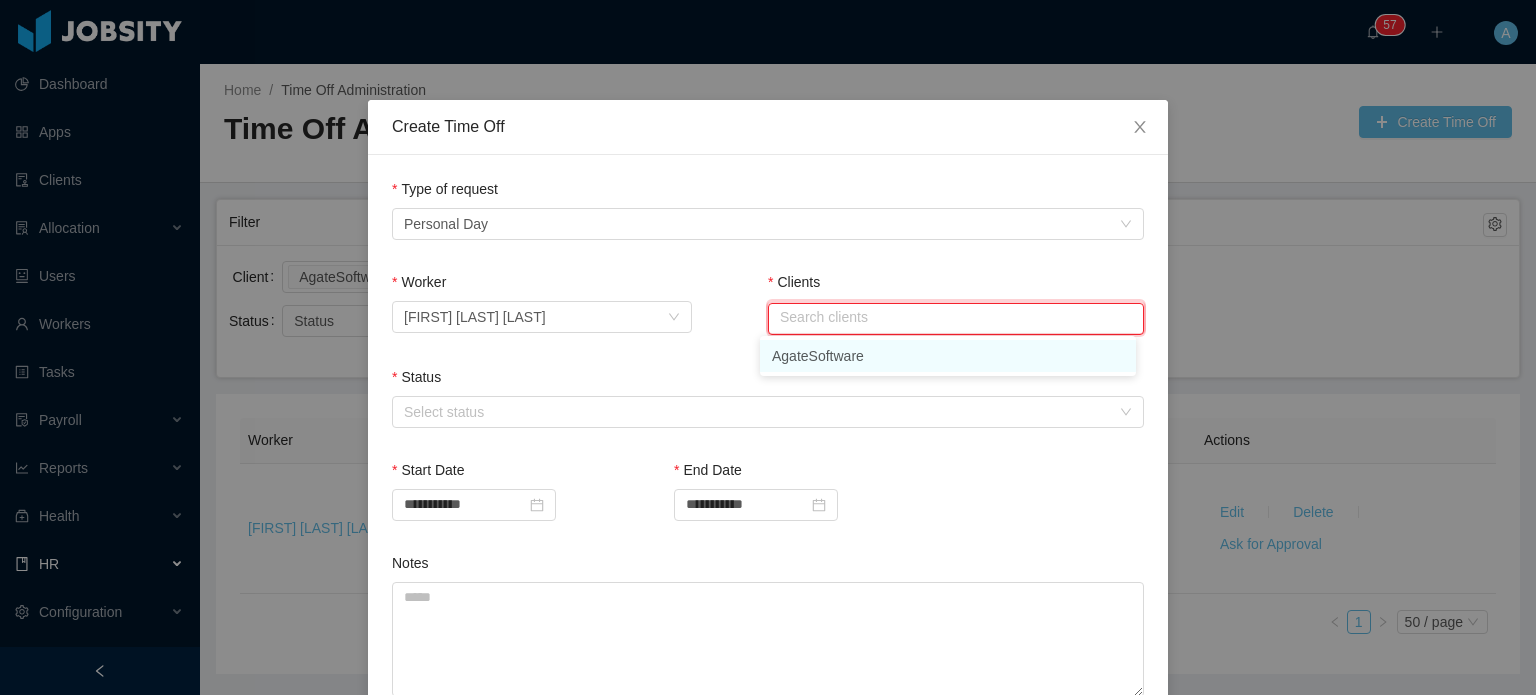 click on "AgateSoftware" at bounding box center [948, 356] 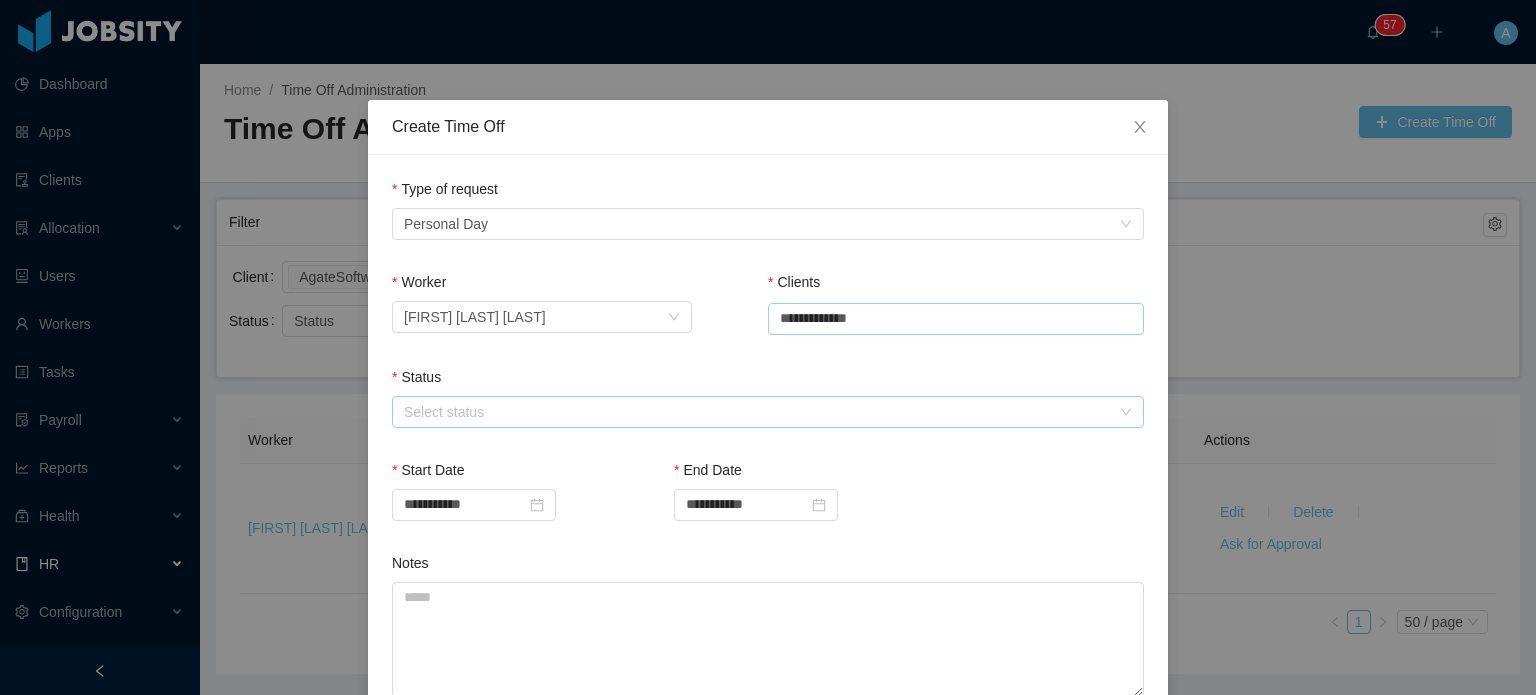 click on "Select status" at bounding box center [757, 412] 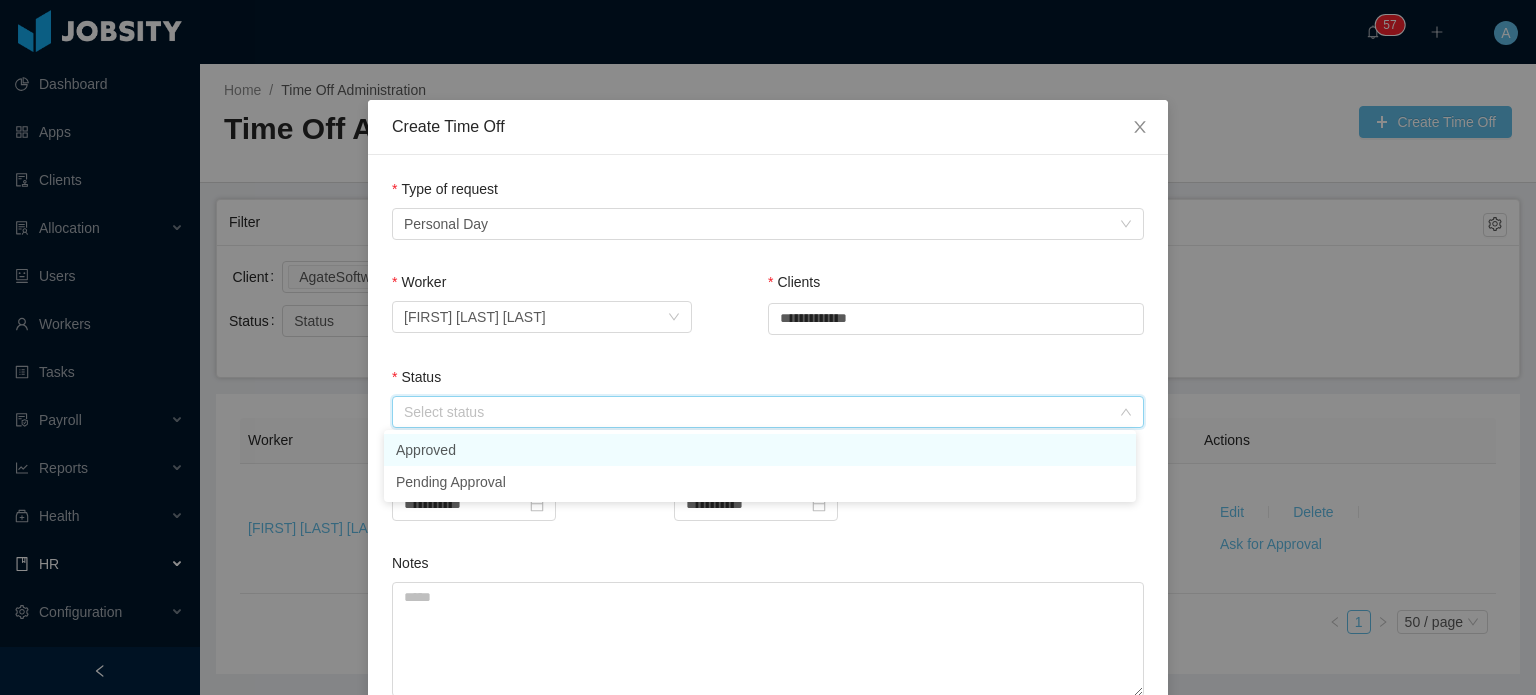 click on "Approved" at bounding box center [760, 450] 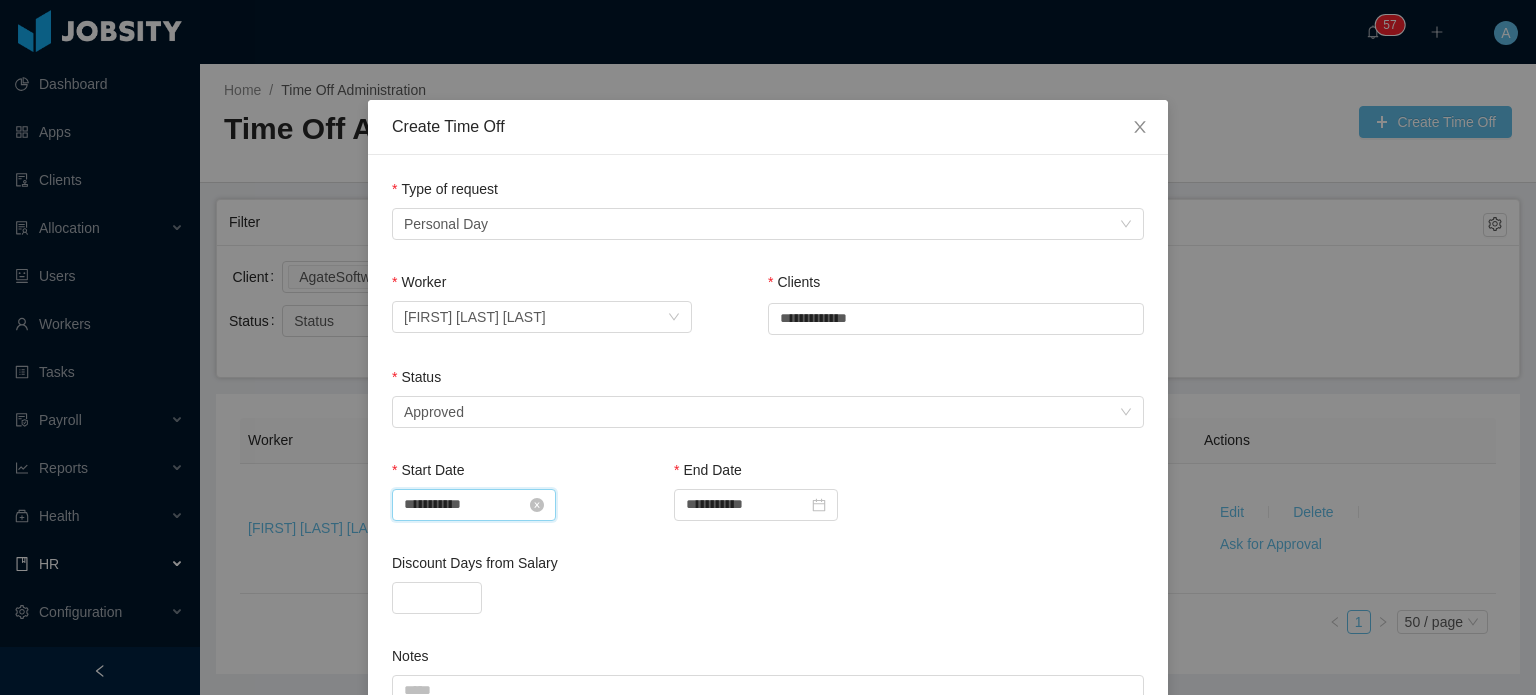 click on "**********" at bounding box center [474, 505] 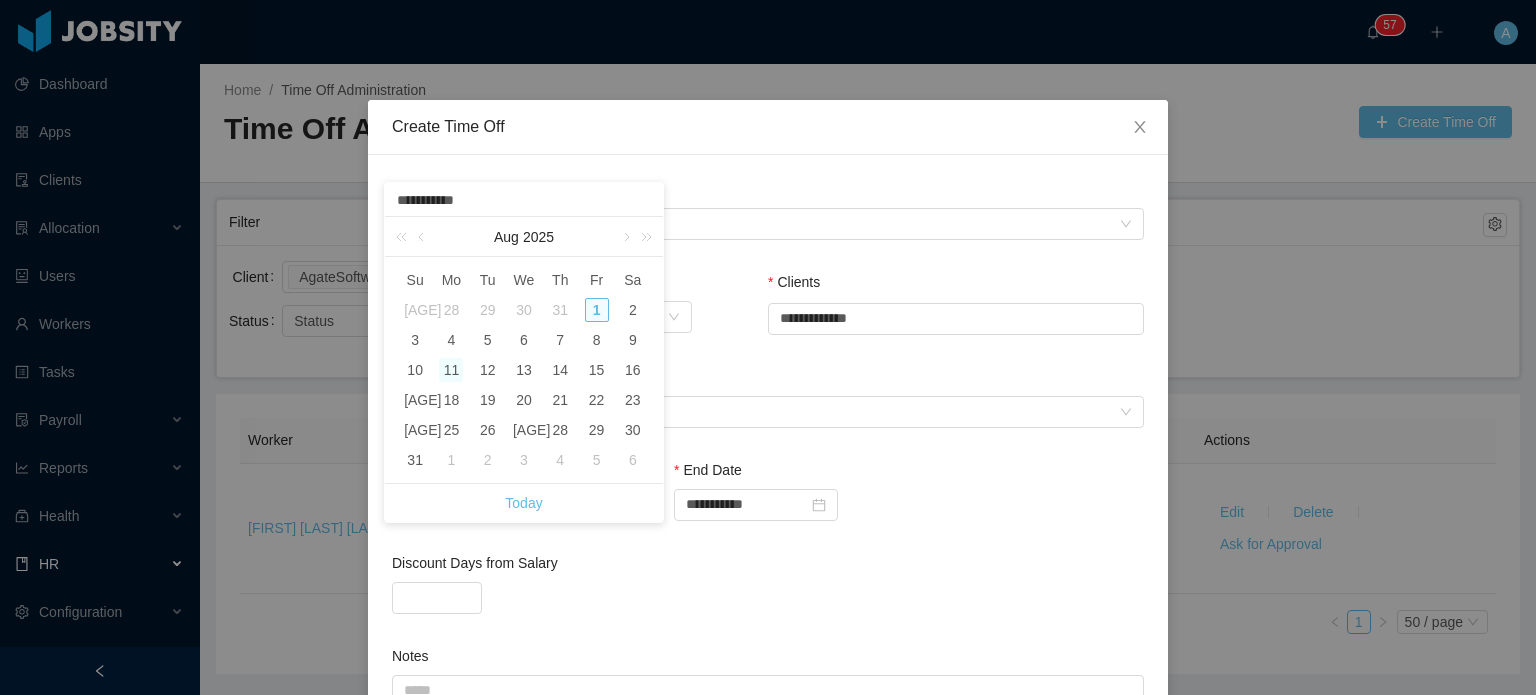 click on "11" at bounding box center (451, 370) 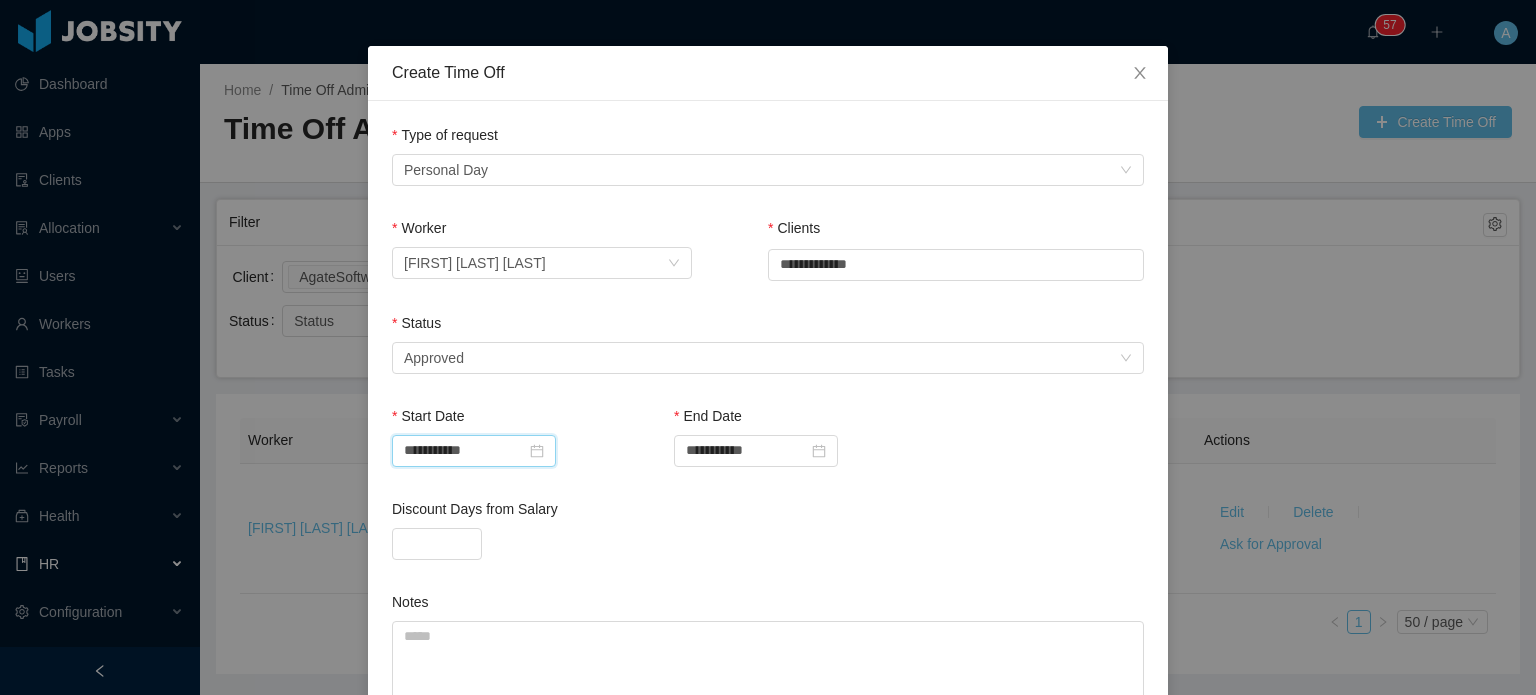 scroll, scrollTop: 56, scrollLeft: 0, axis: vertical 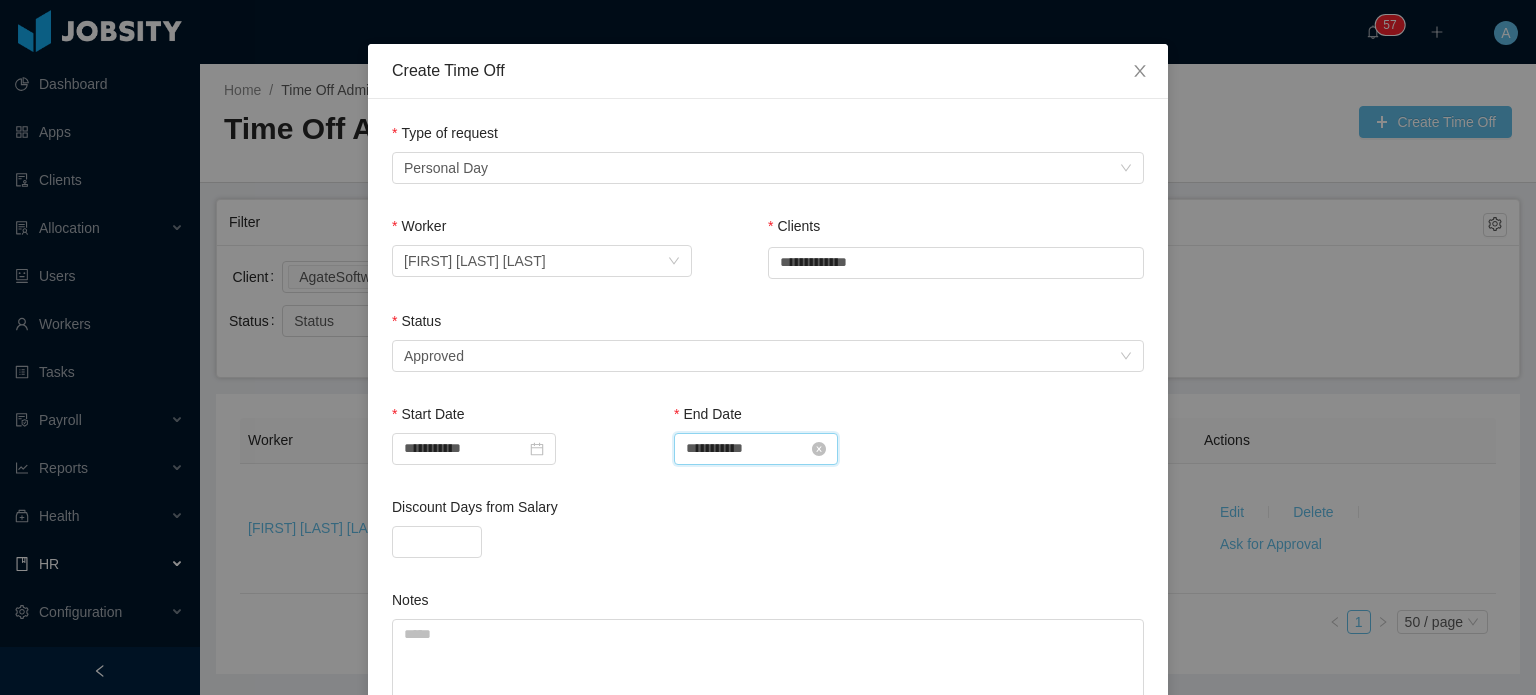 click on "**********" at bounding box center (756, 449) 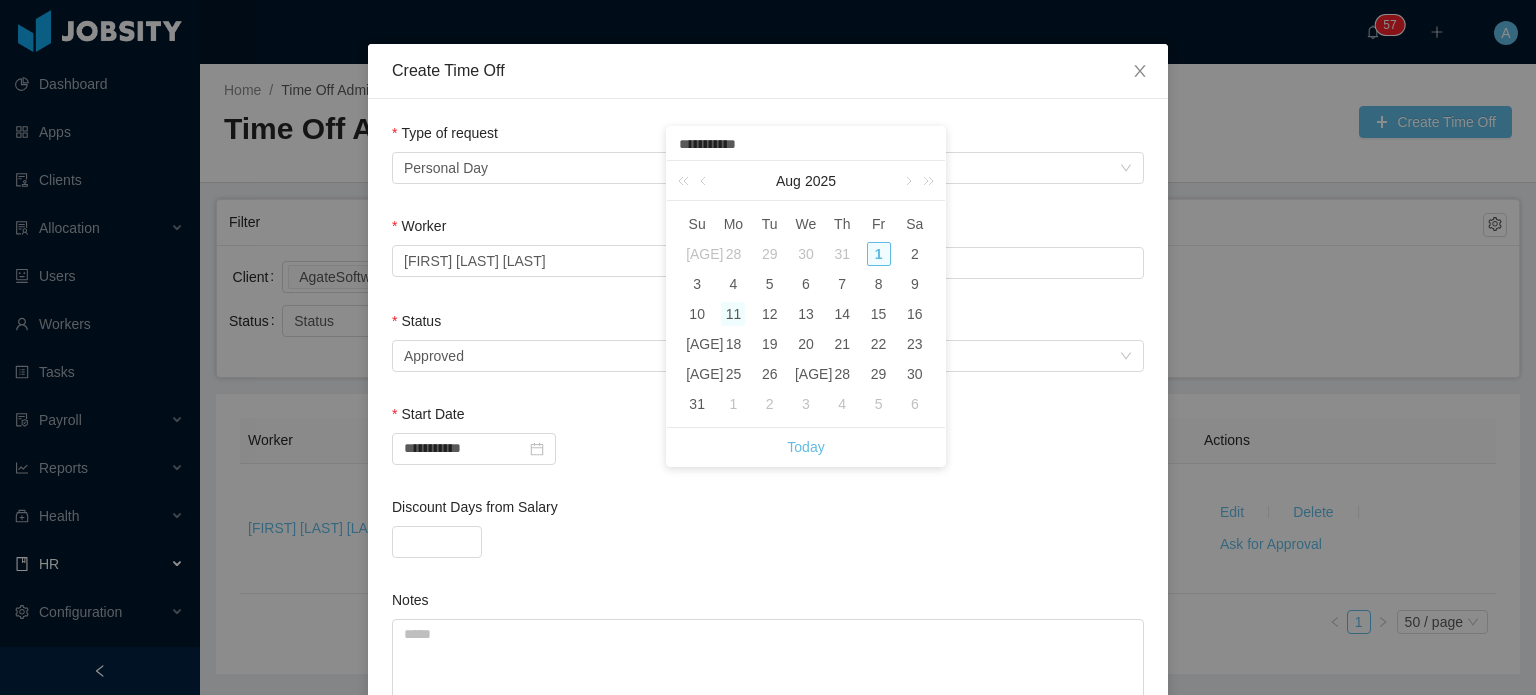 click on "11" at bounding box center (733, 314) 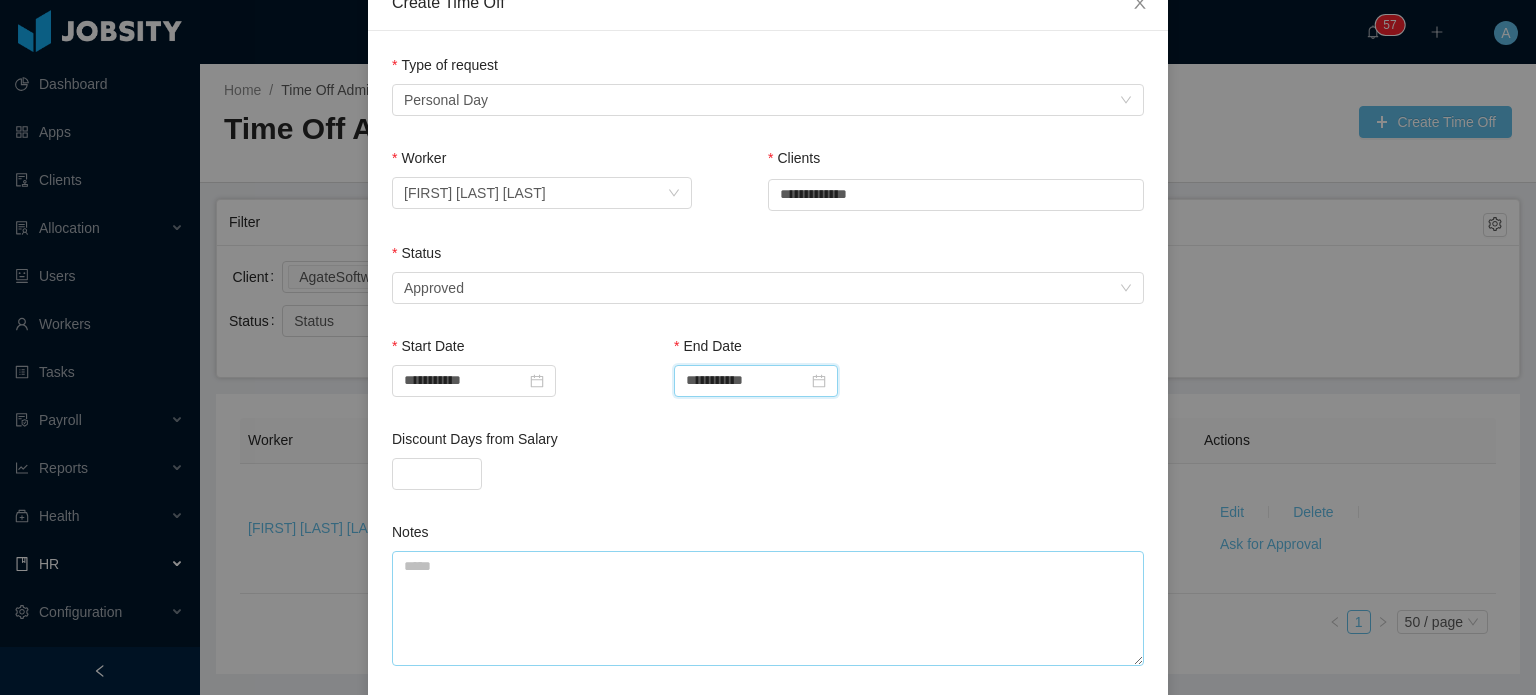 scroll, scrollTop: 124, scrollLeft: 0, axis: vertical 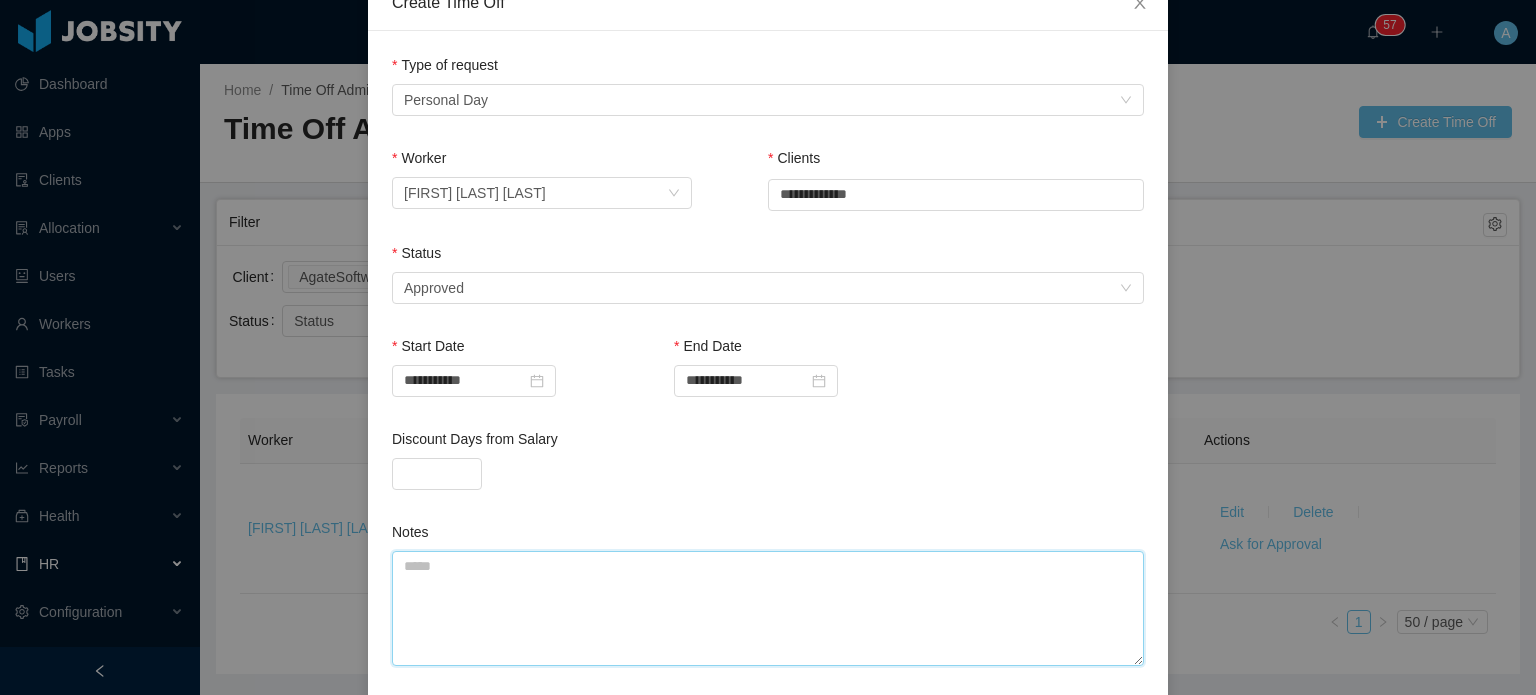 click on "Notes" at bounding box center [768, 608] 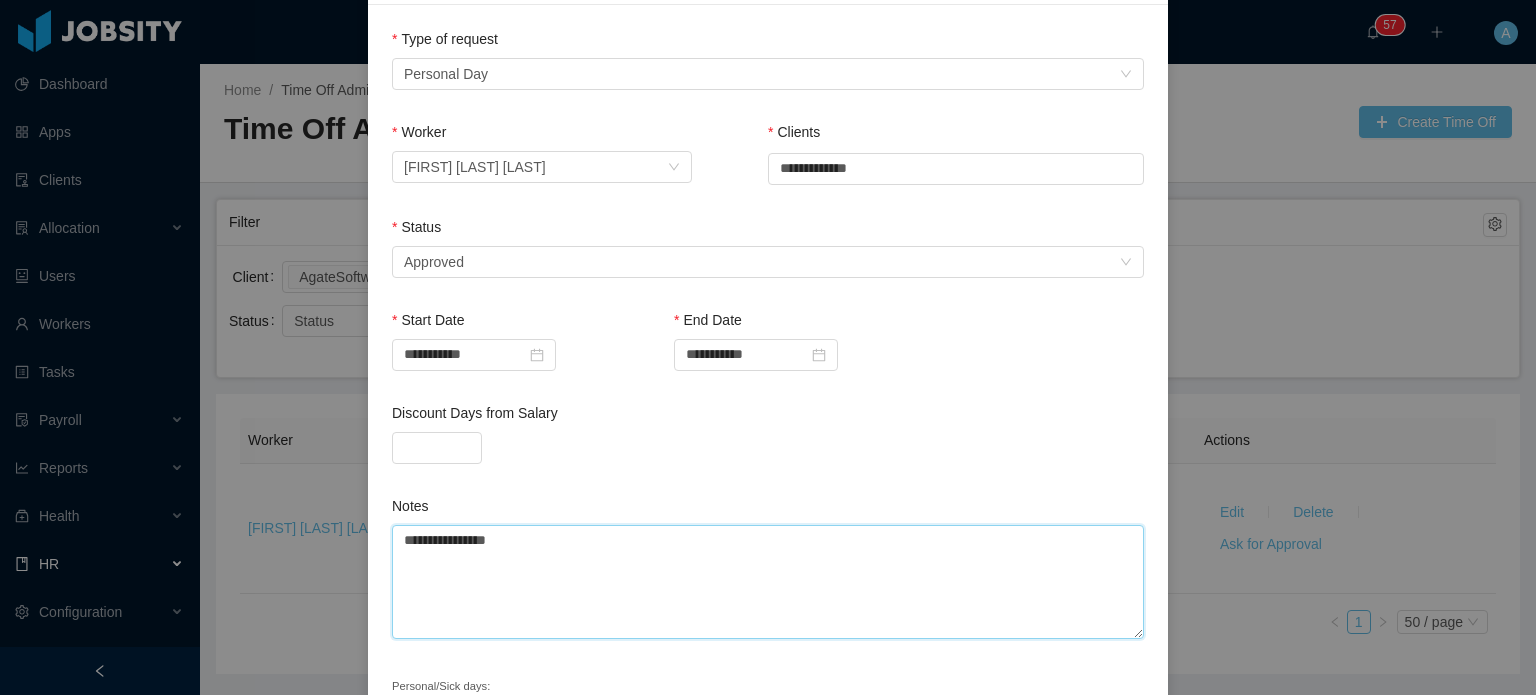 scroll, scrollTop: 271, scrollLeft: 0, axis: vertical 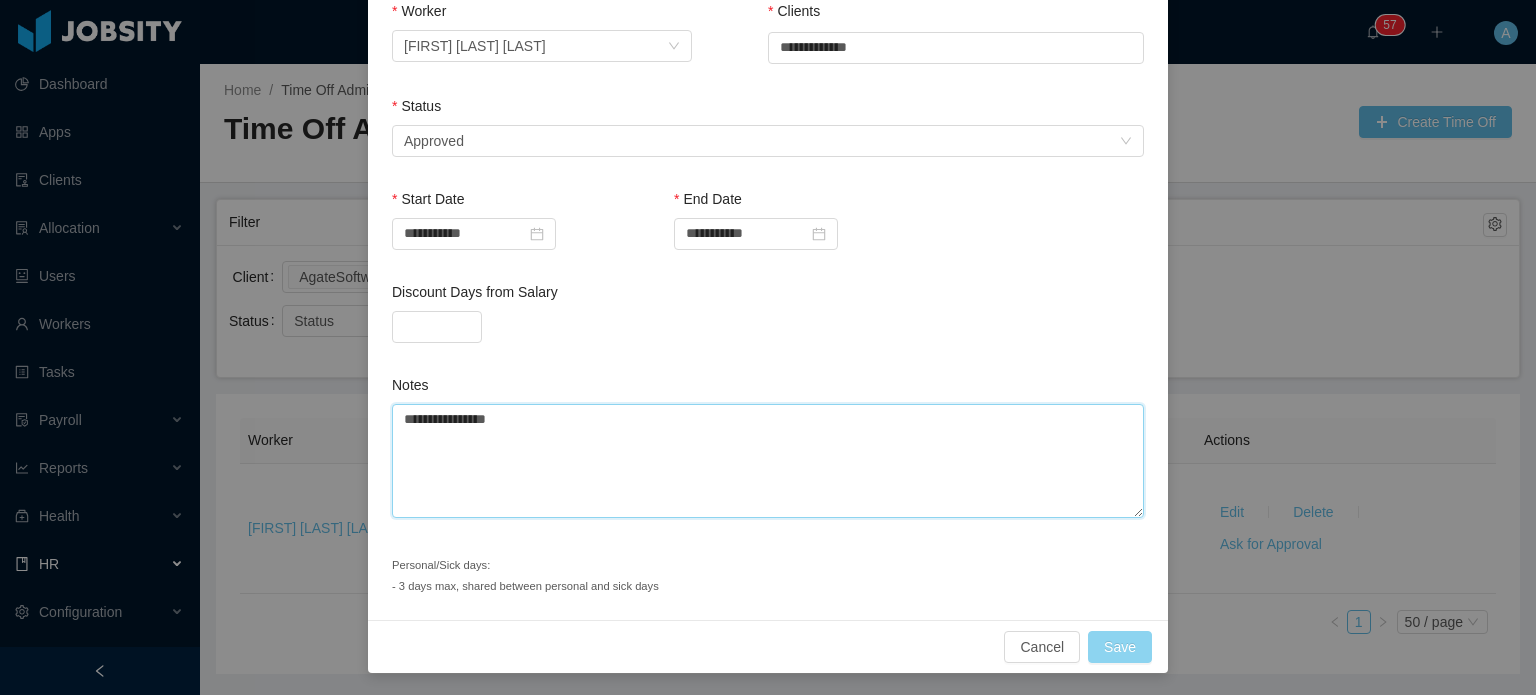 type on "**********" 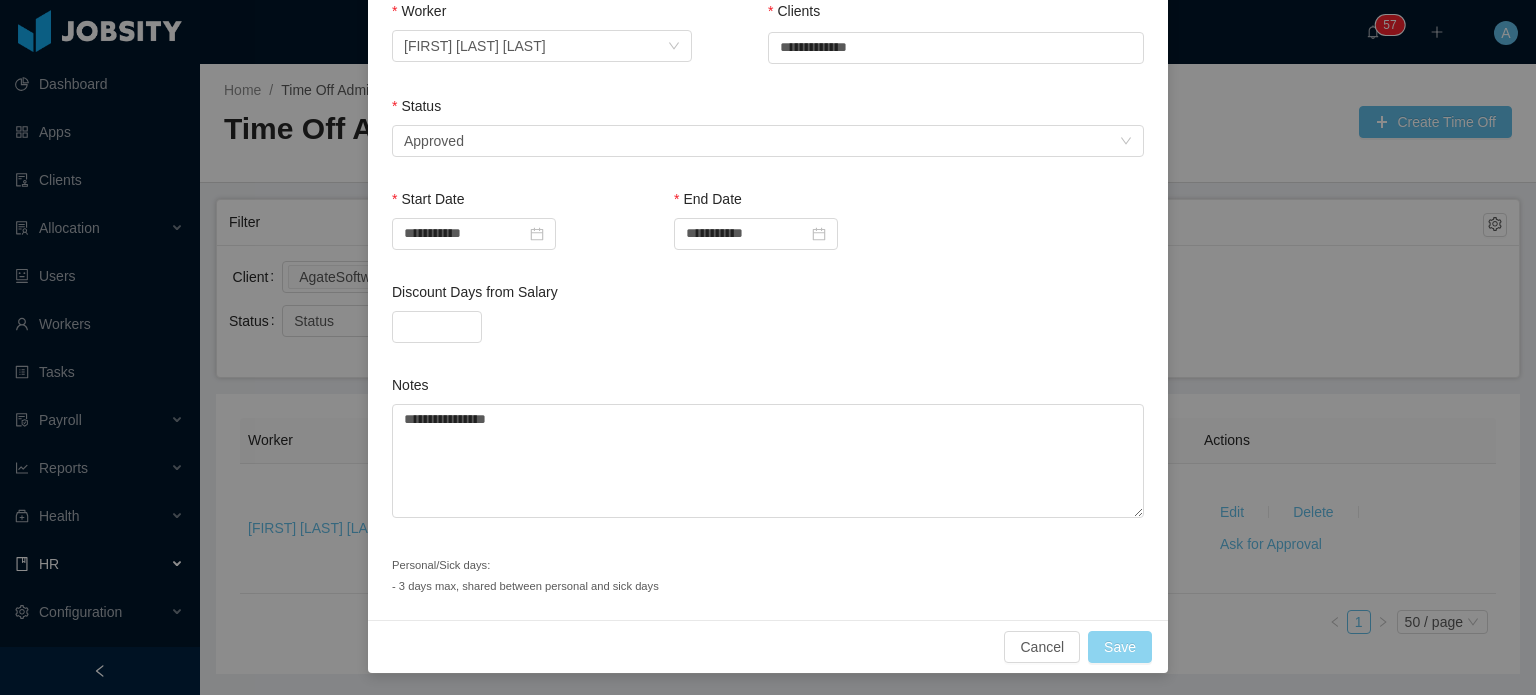 click on "Save" at bounding box center [1120, 647] 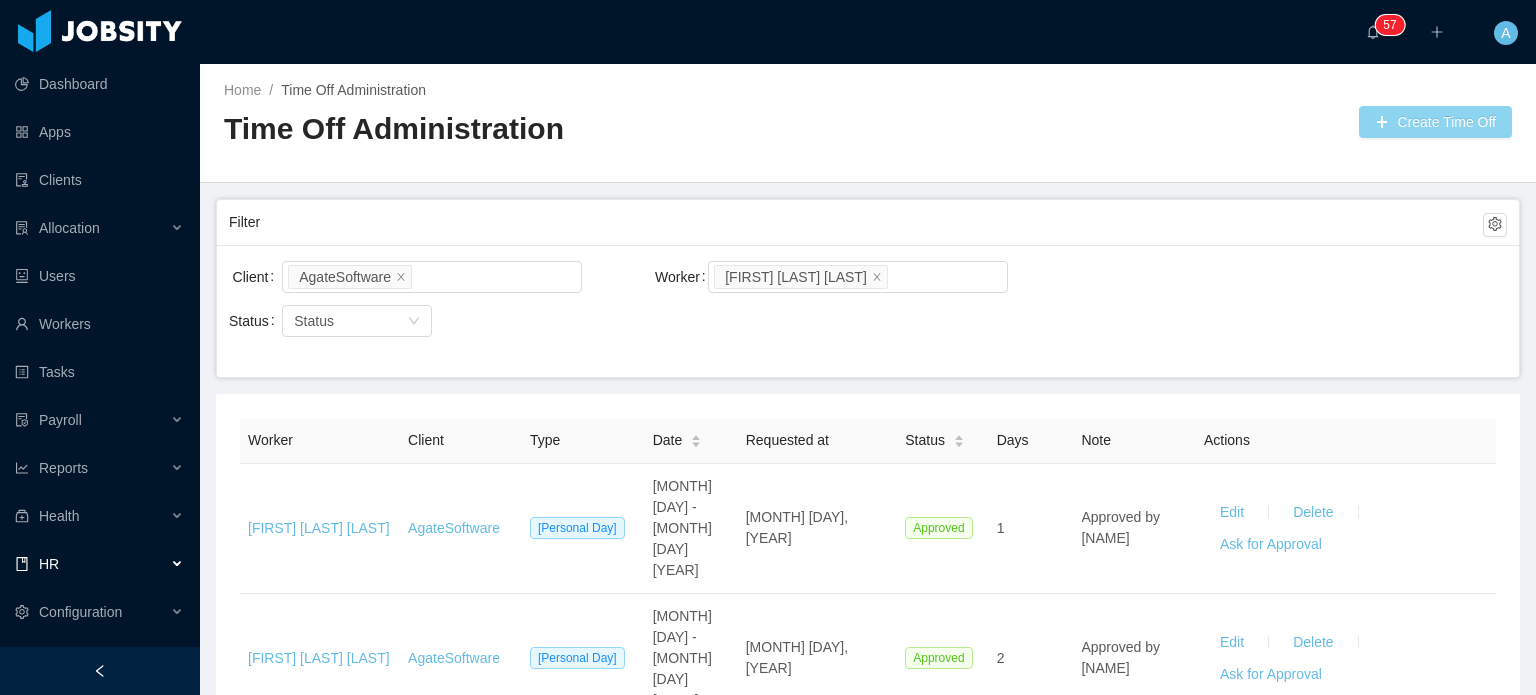 click on "Create Time Off" at bounding box center (1435, 122) 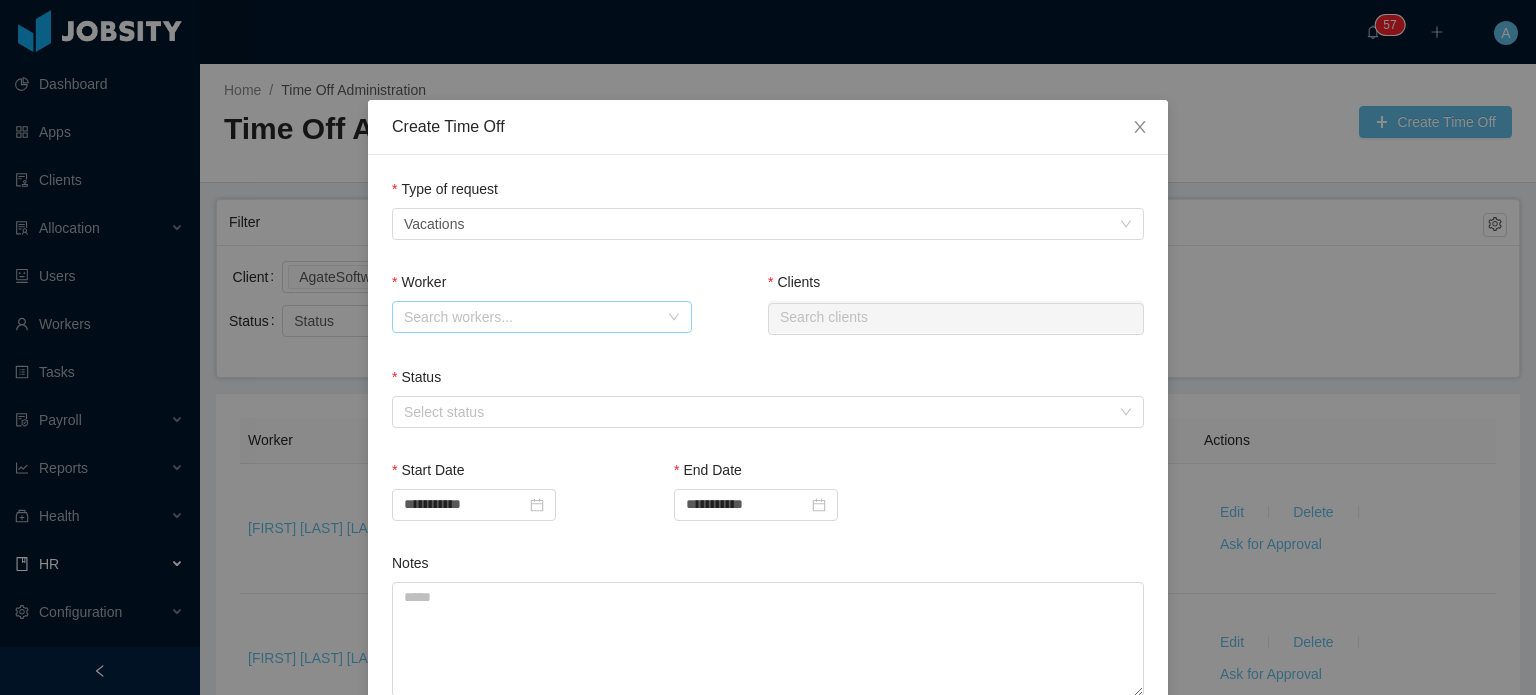 click on "Search workers..." at bounding box center [531, 317] 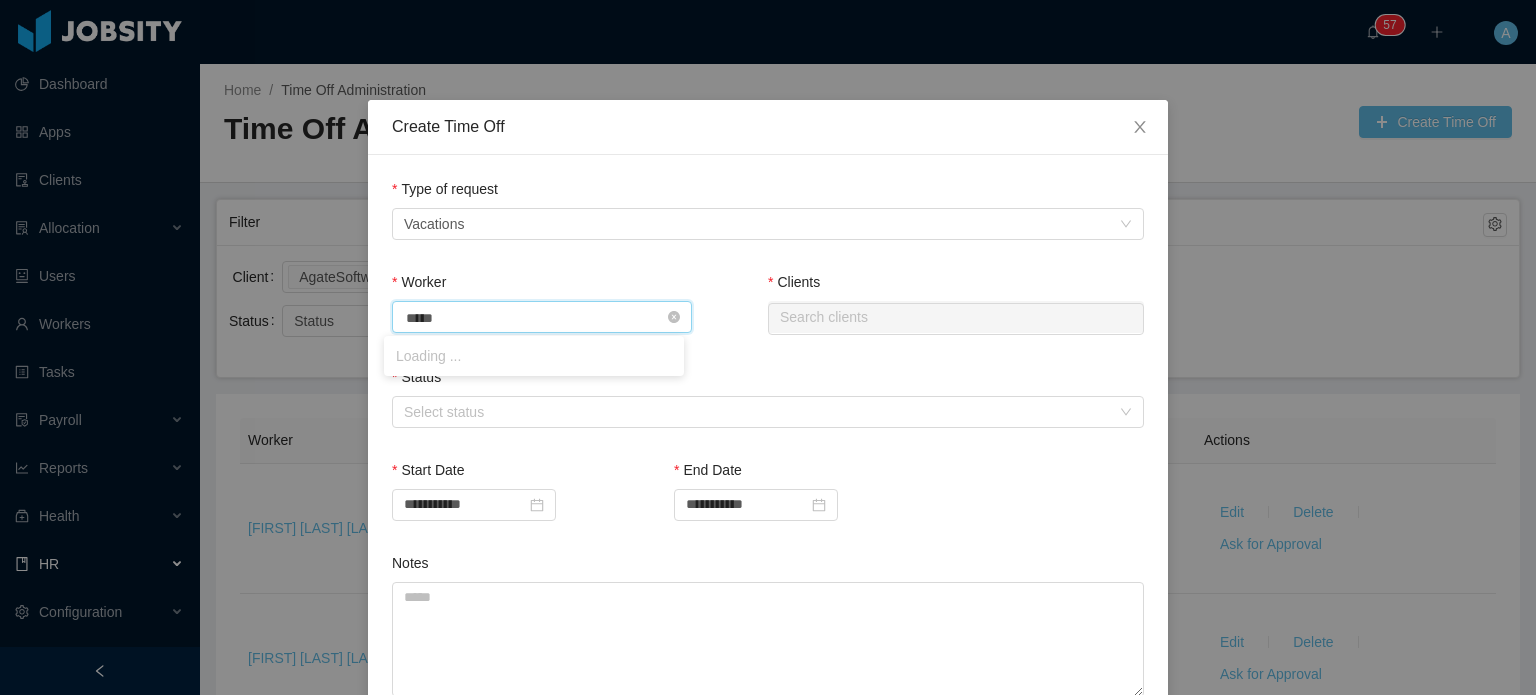 type on "*****" 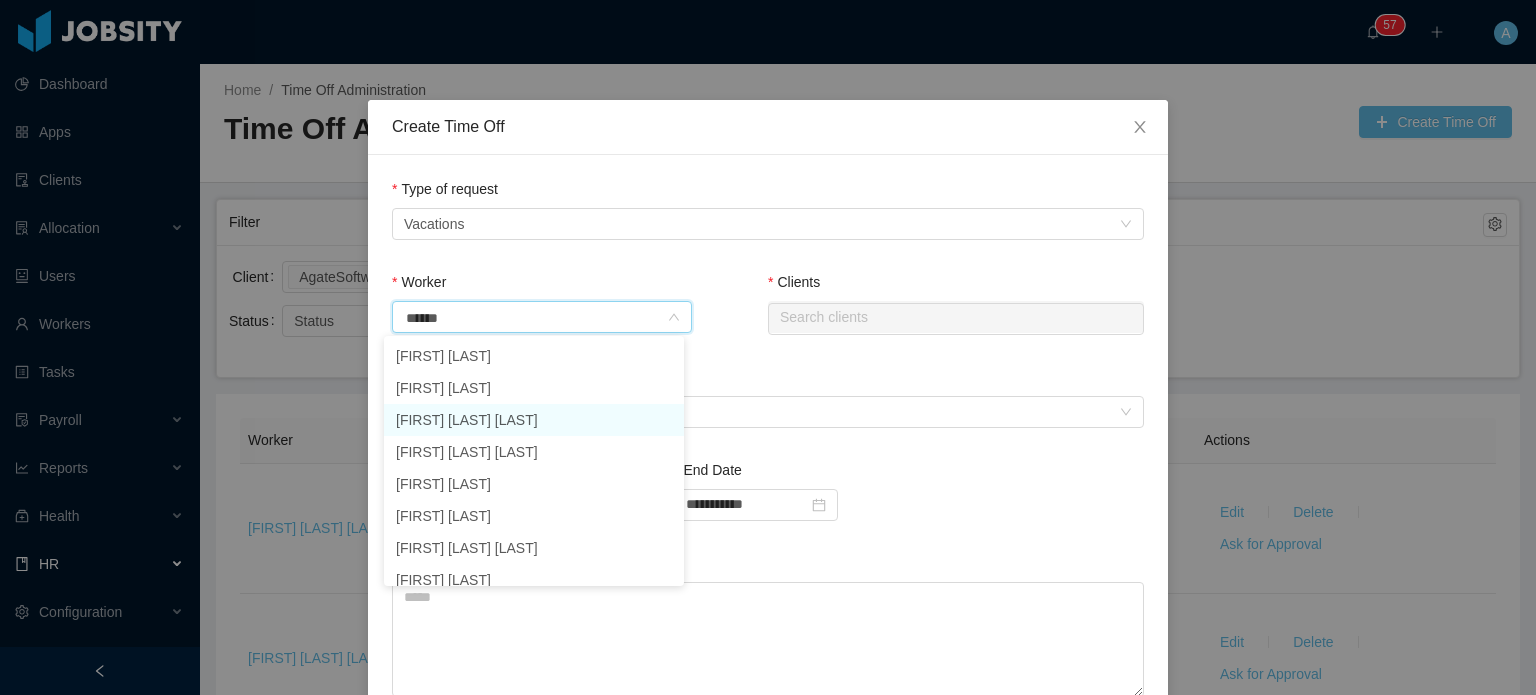 click on "Laura Cuesta Hoyos" at bounding box center [534, 420] 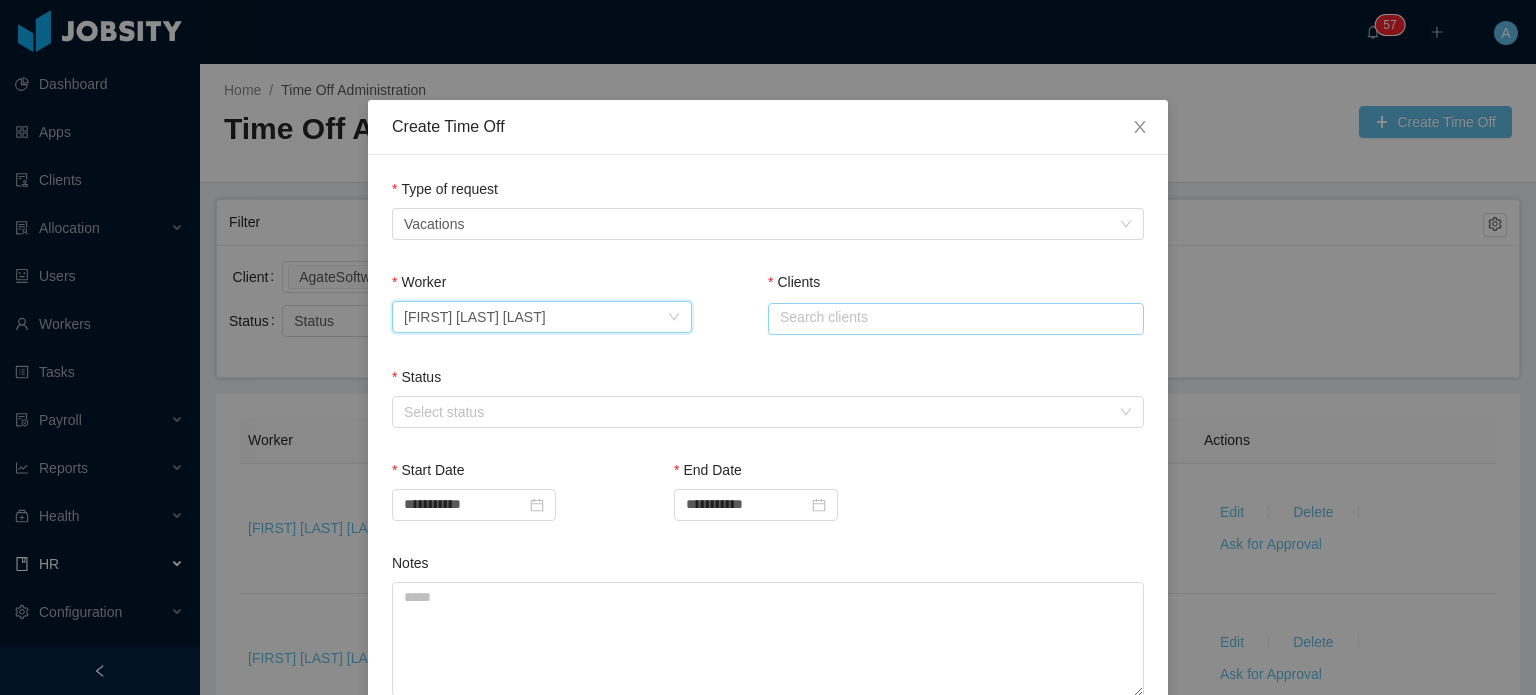 click at bounding box center [956, 319] 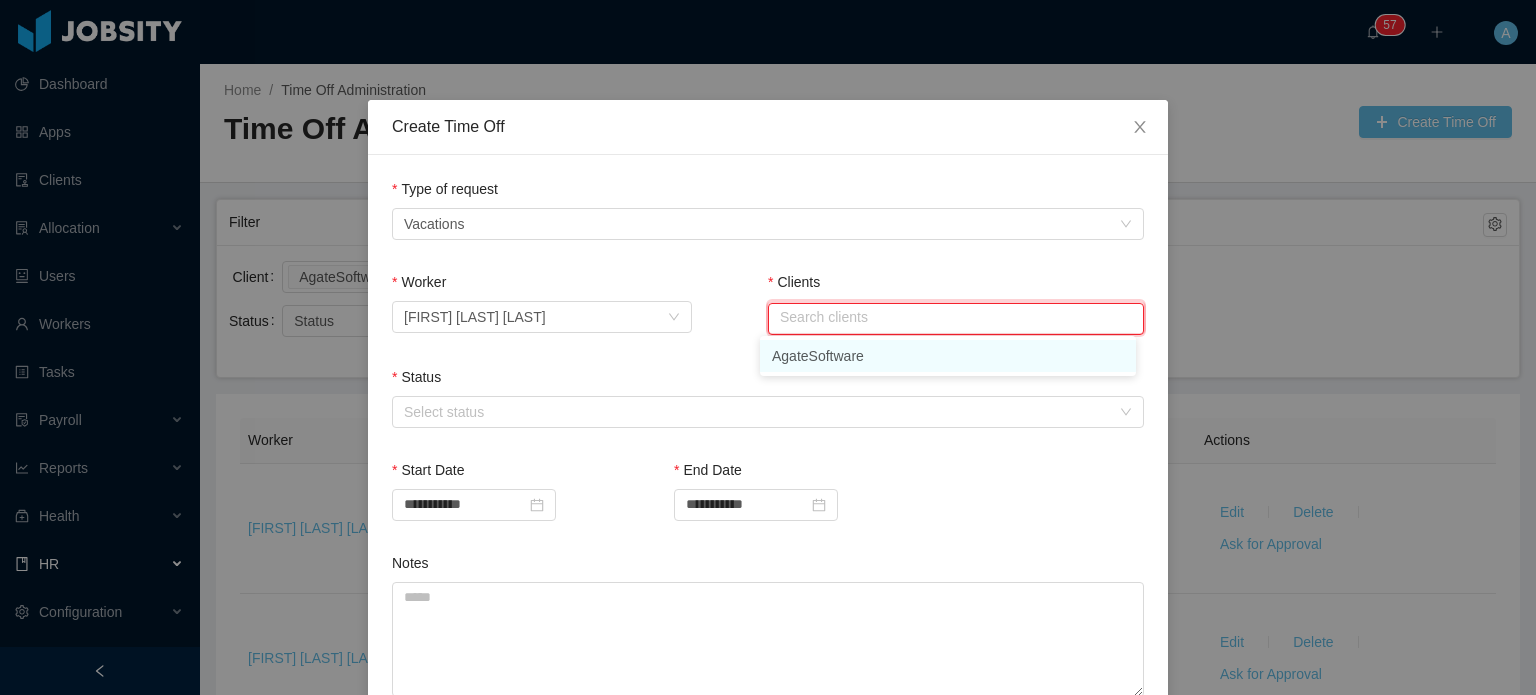 click on "AgateSoftware" at bounding box center [948, 356] 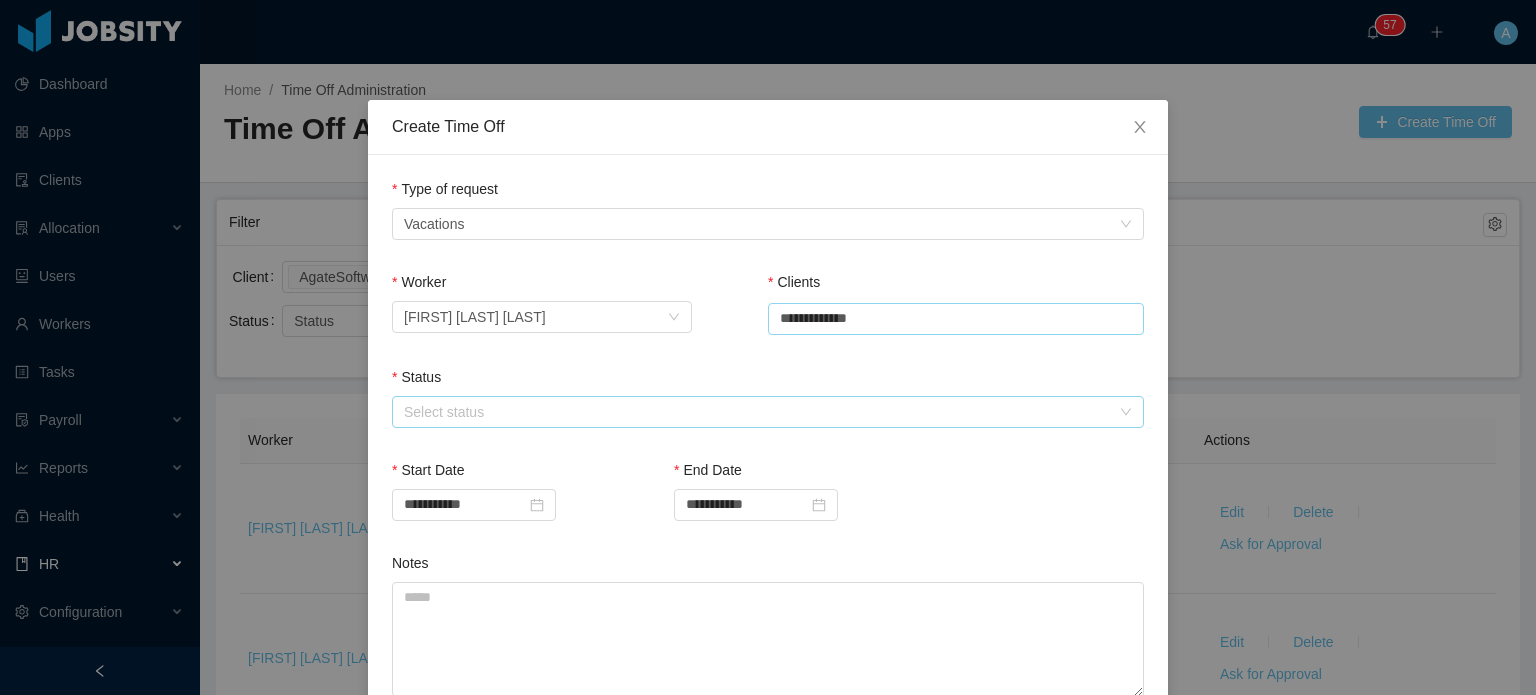 click on "Select status" at bounding box center (757, 412) 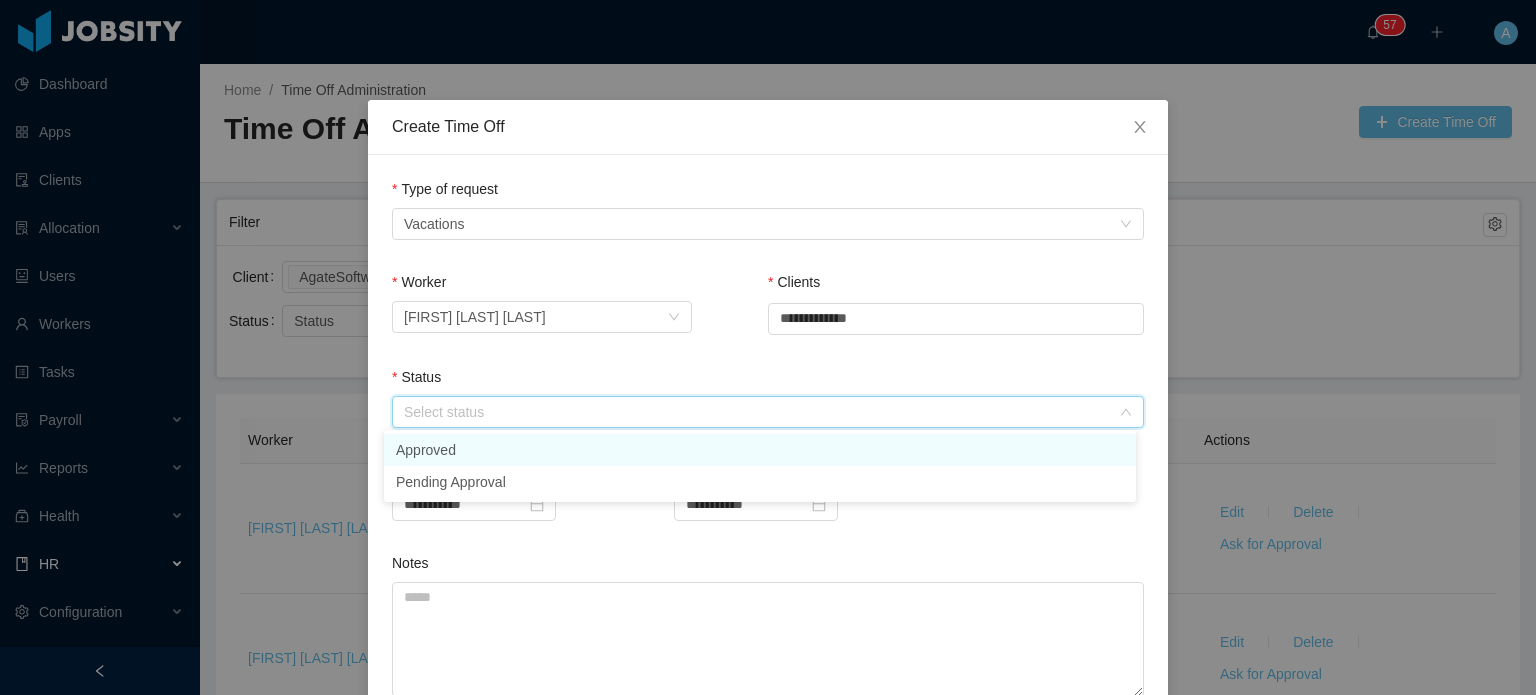 click on "Approved" at bounding box center [760, 450] 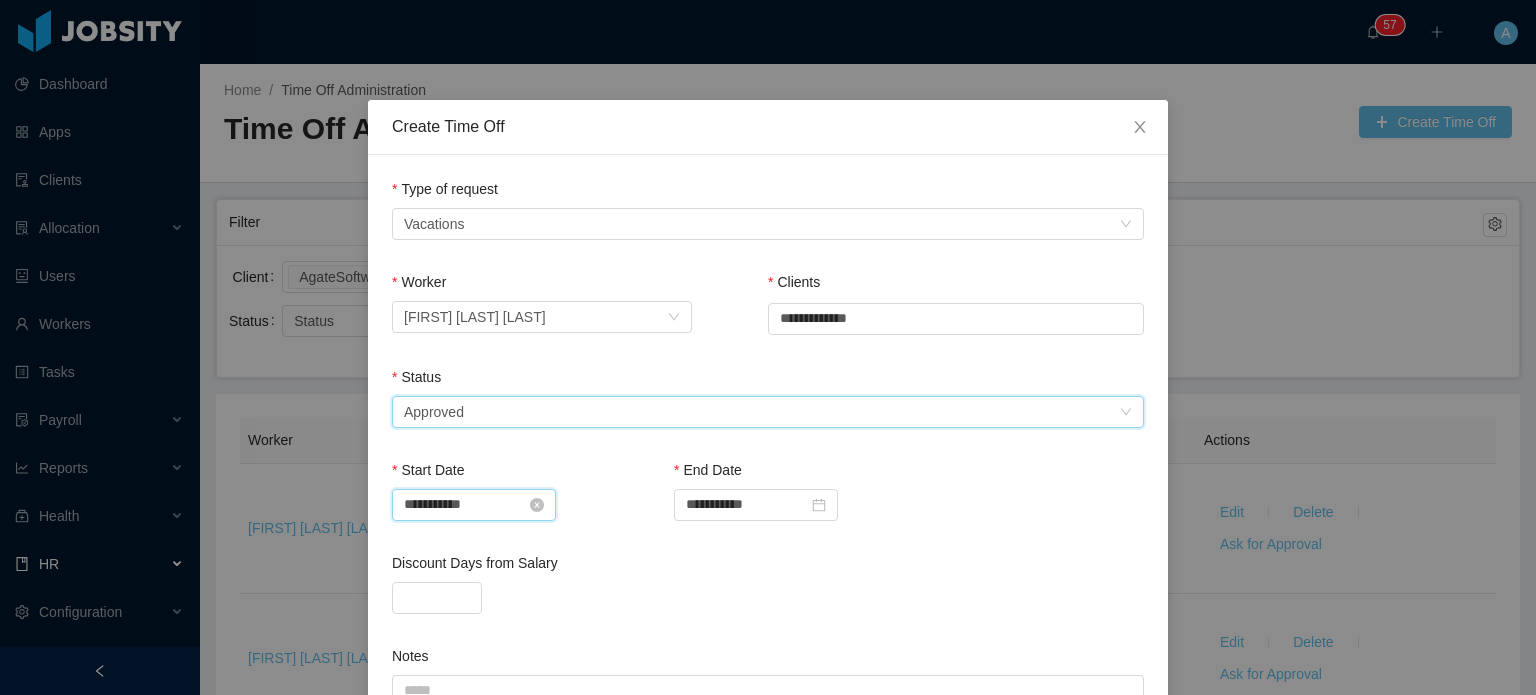 click on "**********" at bounding box center (474, 505) 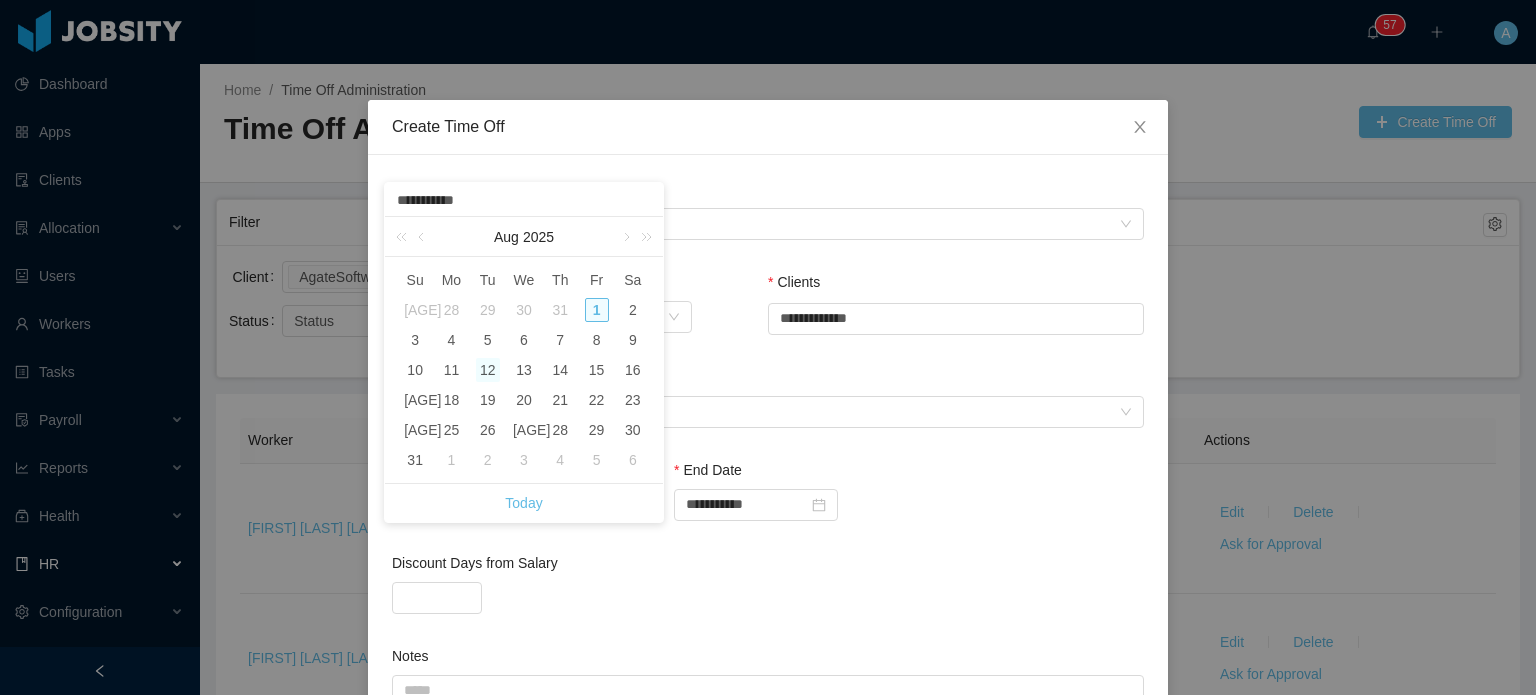 click on "12" at bounding box center (488, 370) 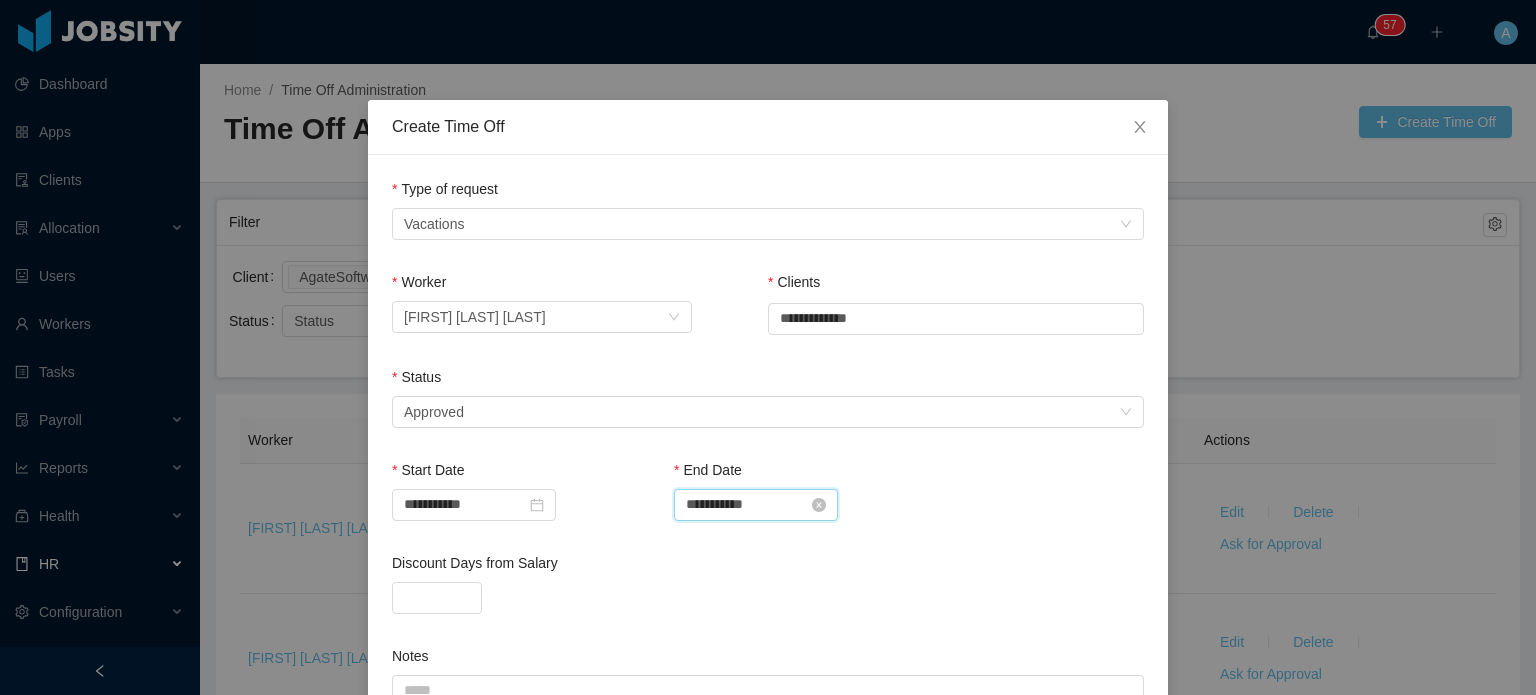 click on "**********" at bounding box center (756, 505) 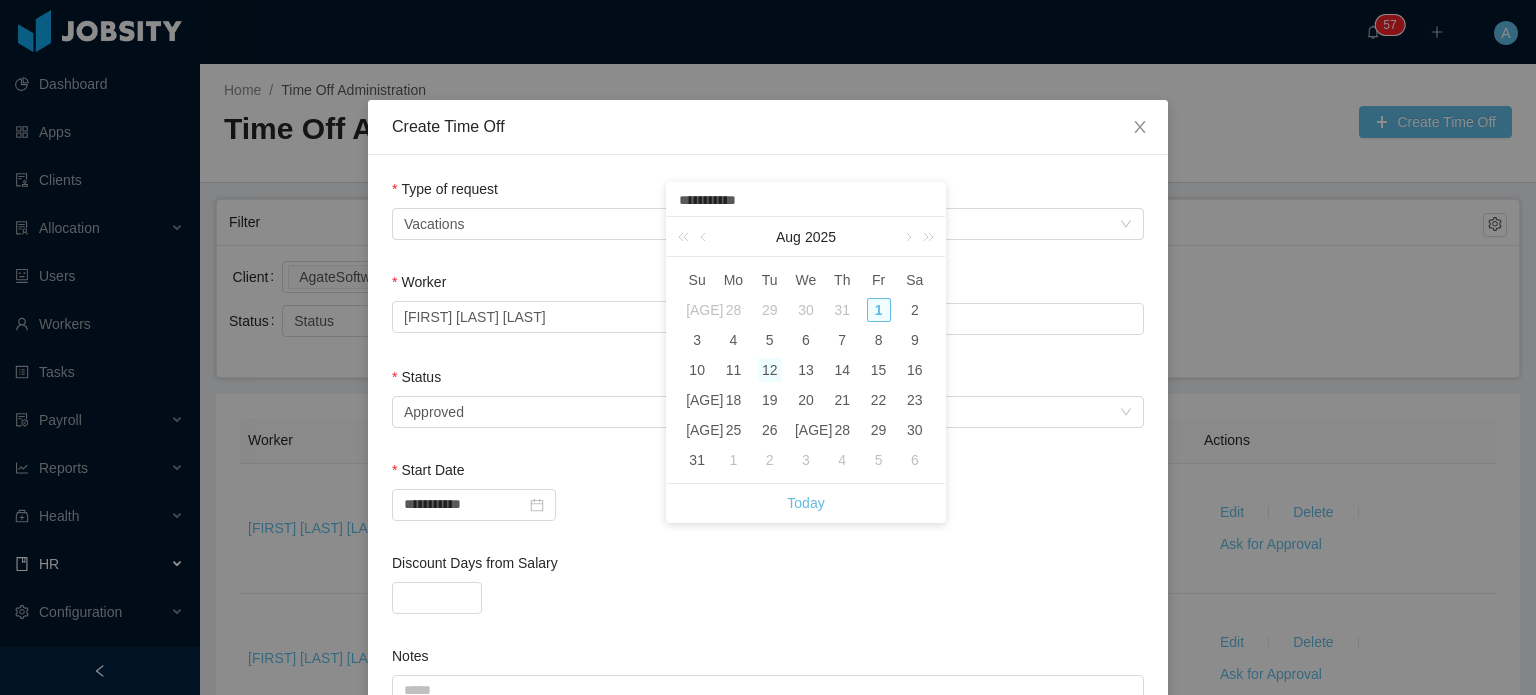 click on "12" at bounding box center [770, 370] 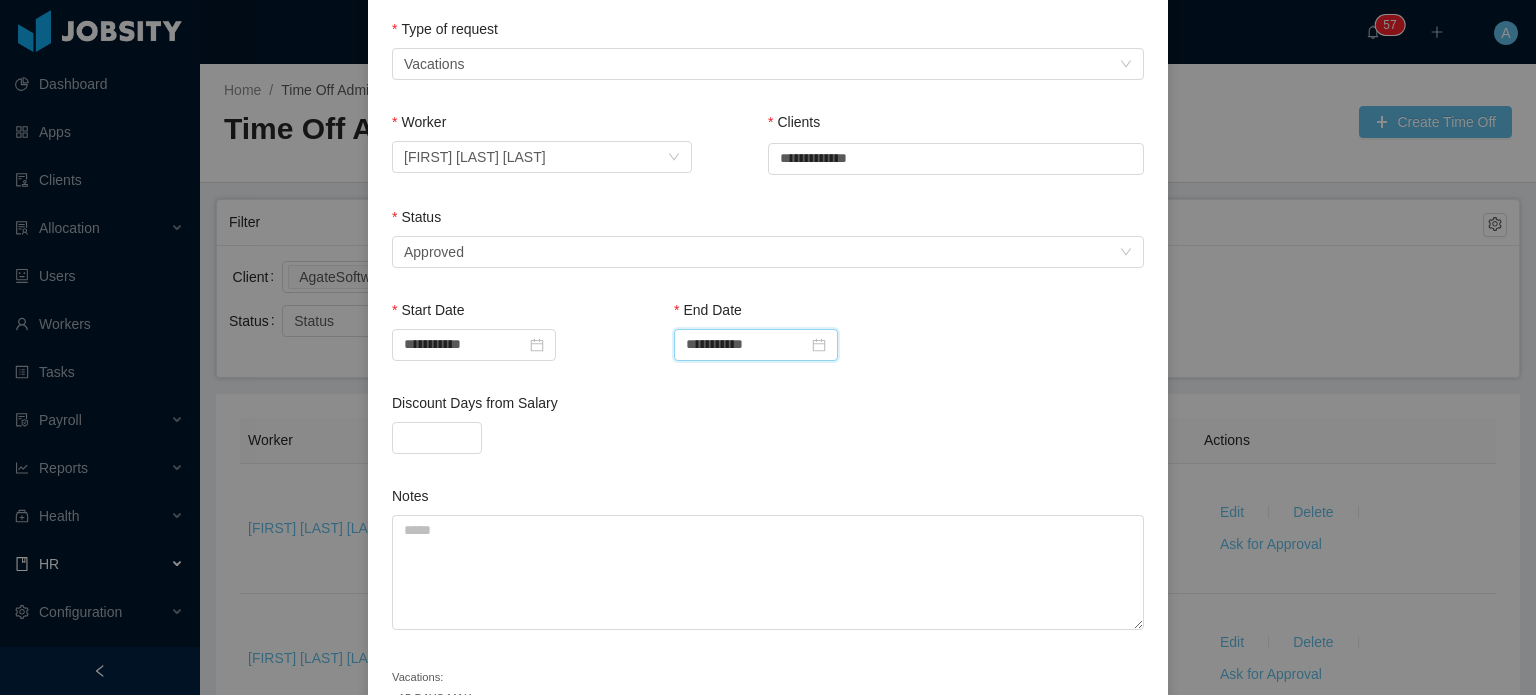 scroll, scrollTop: 160, scrollLeft: 0, axis: vertical 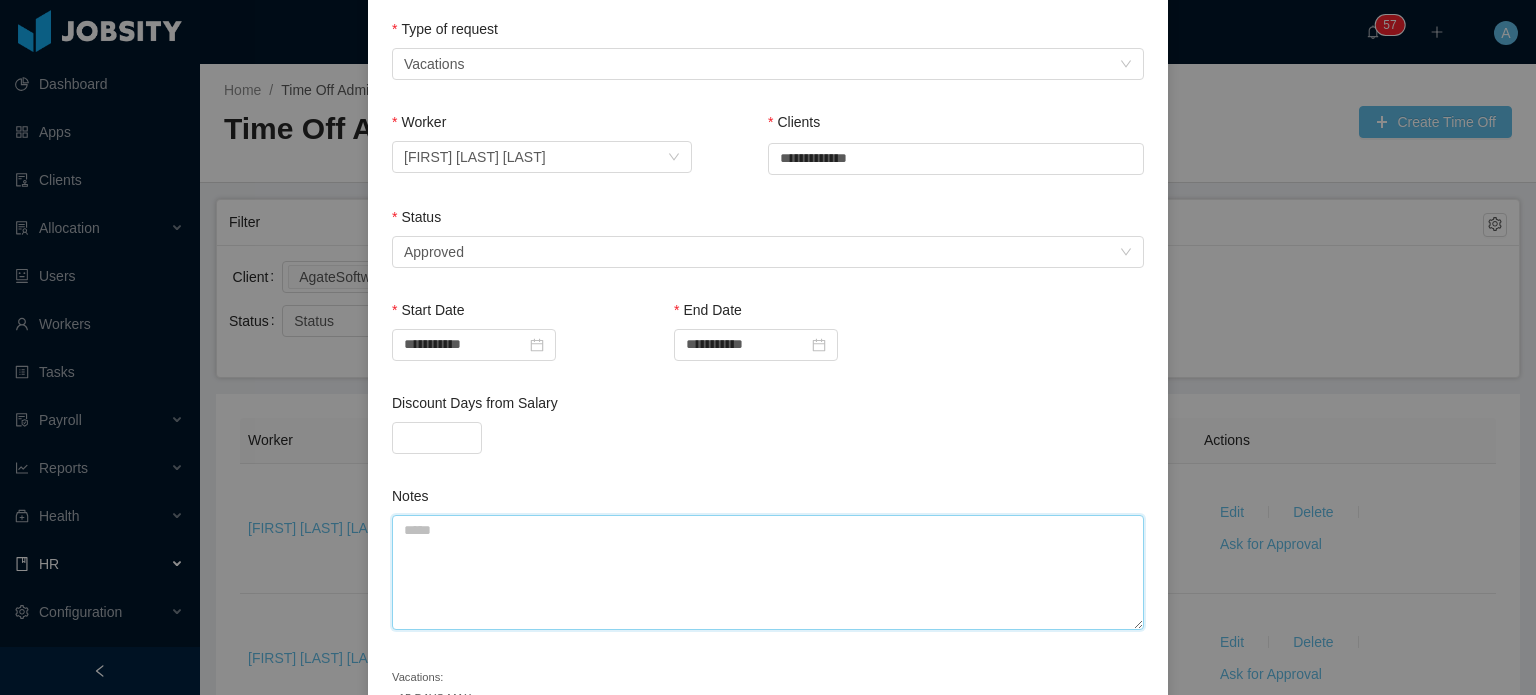 click on "Notes" at bounding box center (768, 572) 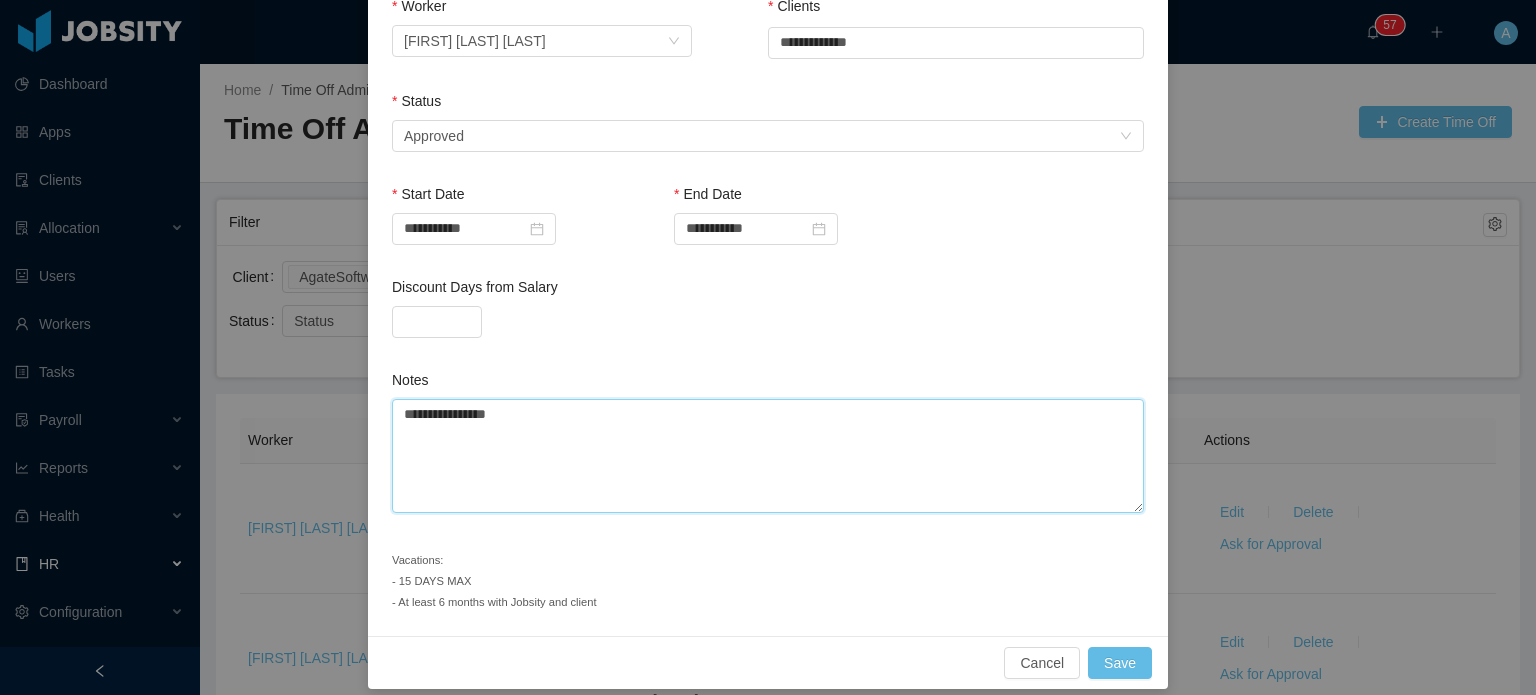 scroll, scrollTop: 284, scrollLeft: 0, axis: vertical 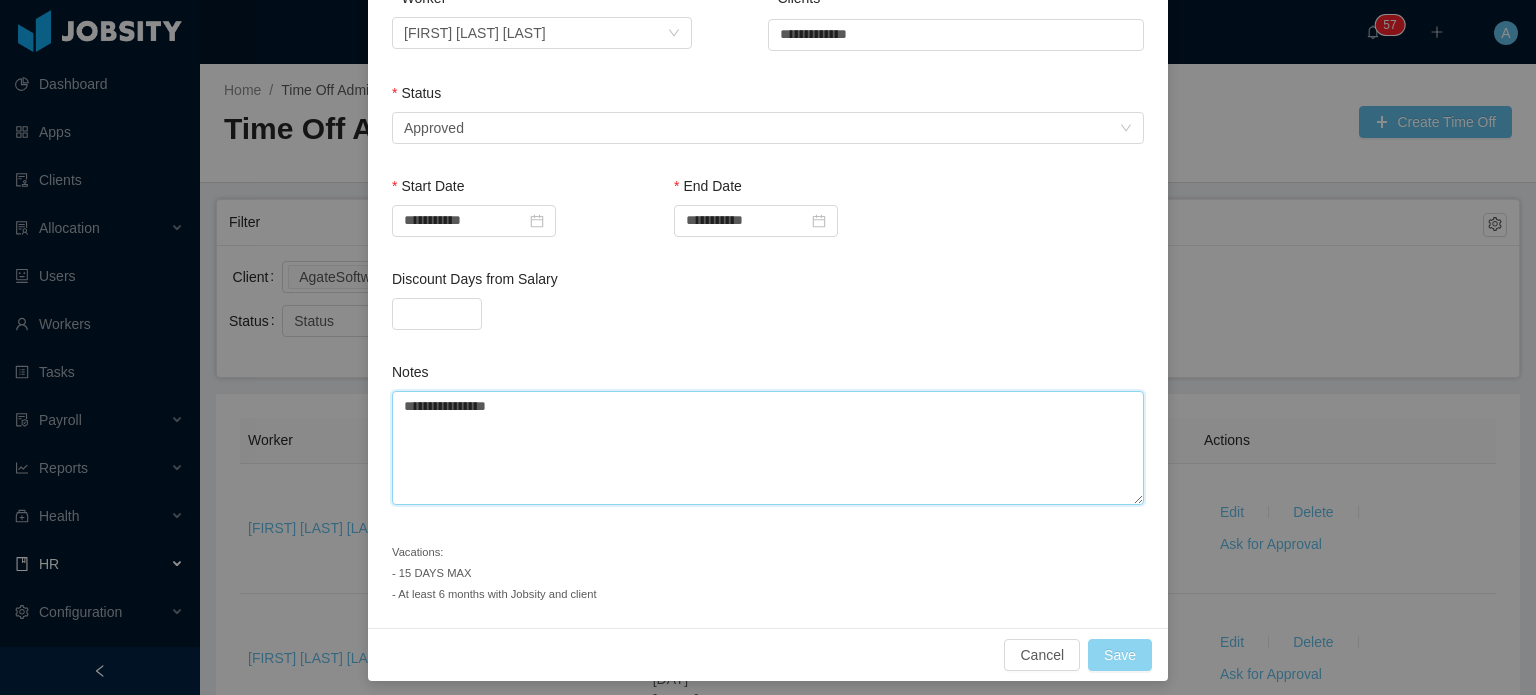 type on "**********" 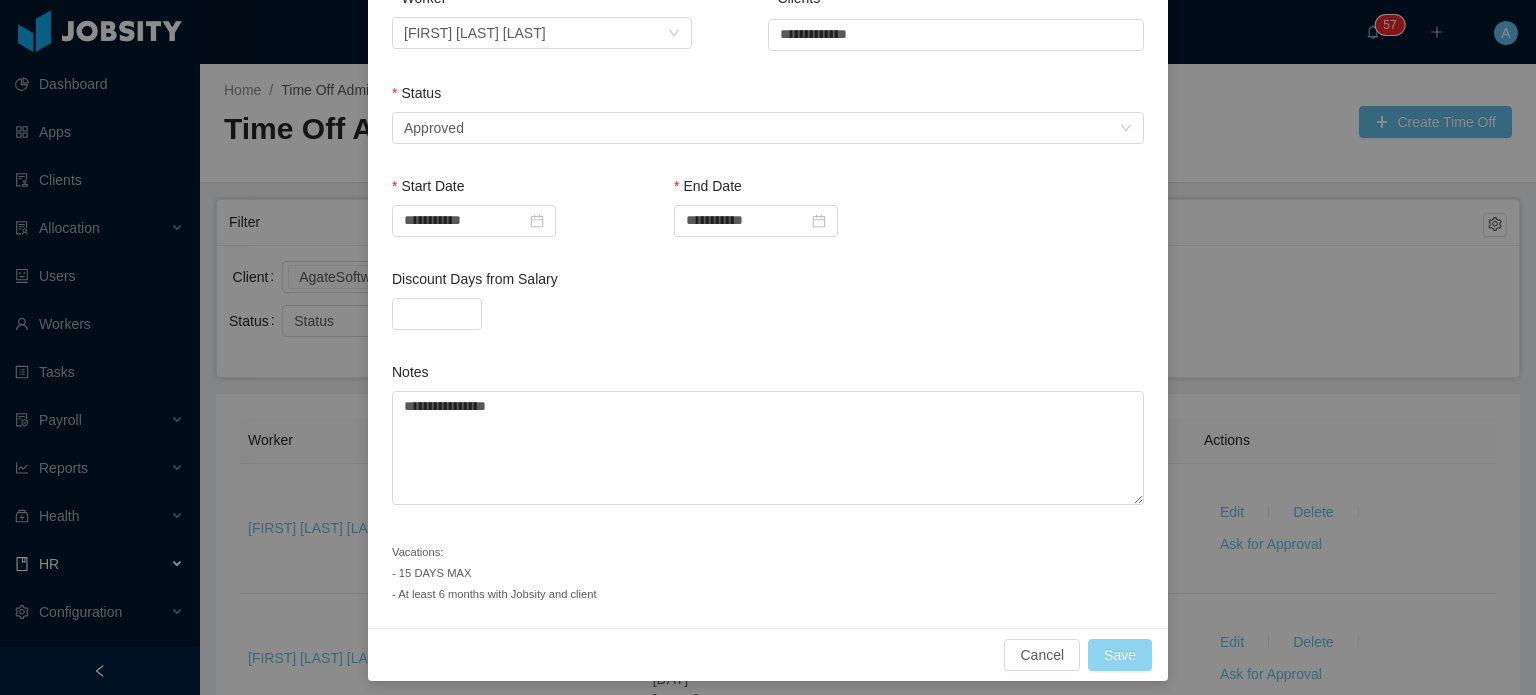 click on "Save" at bounding box center [1120, 655] 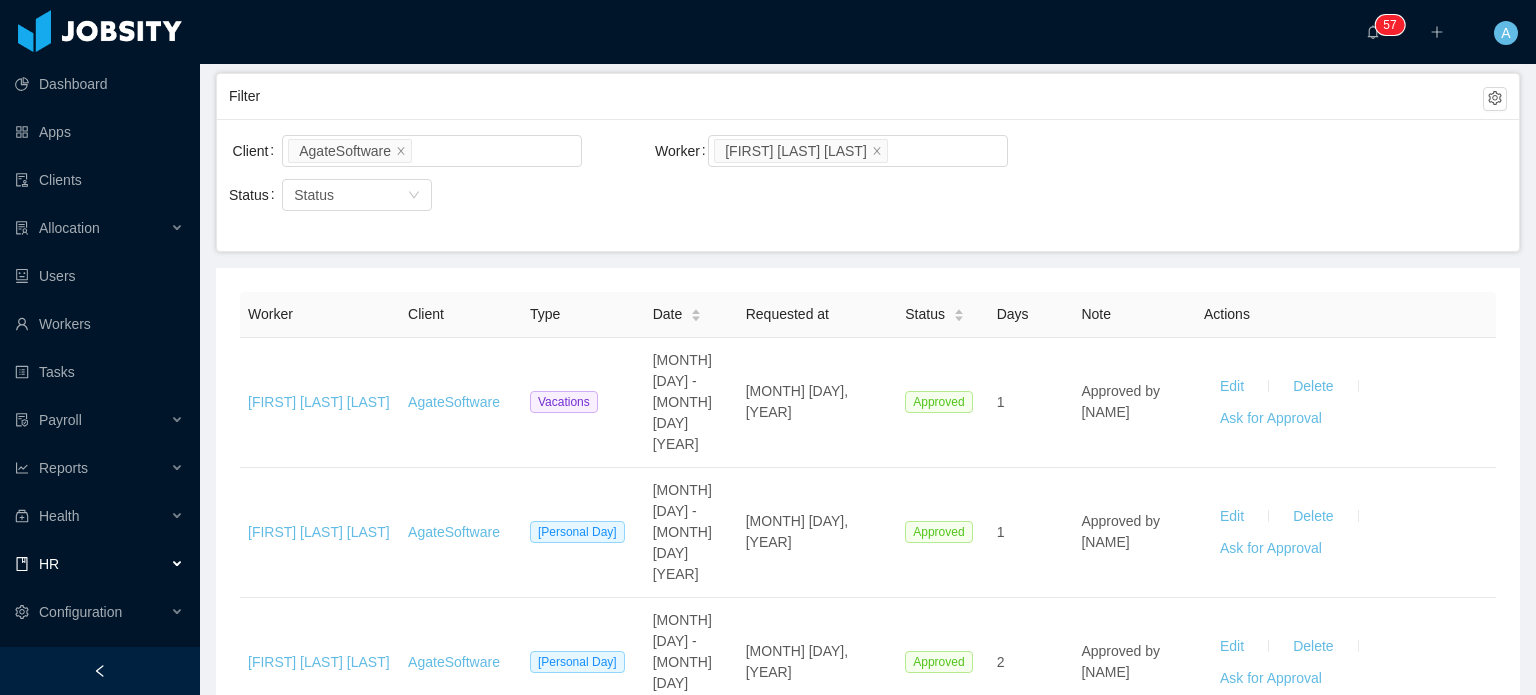 scroll, scrollTop: 128, scrollLeft: 0, axis: vertical 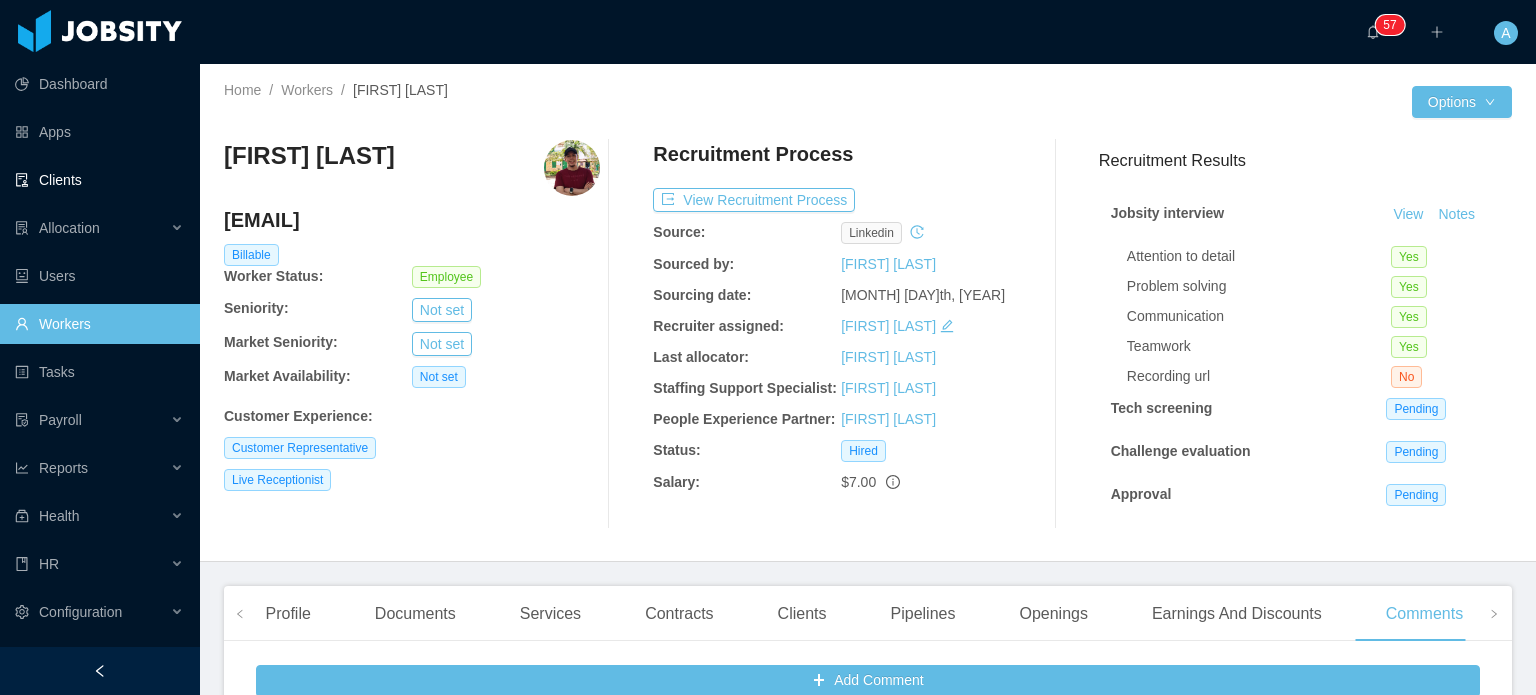 click on "Clients" at bounding box center [99, 180] 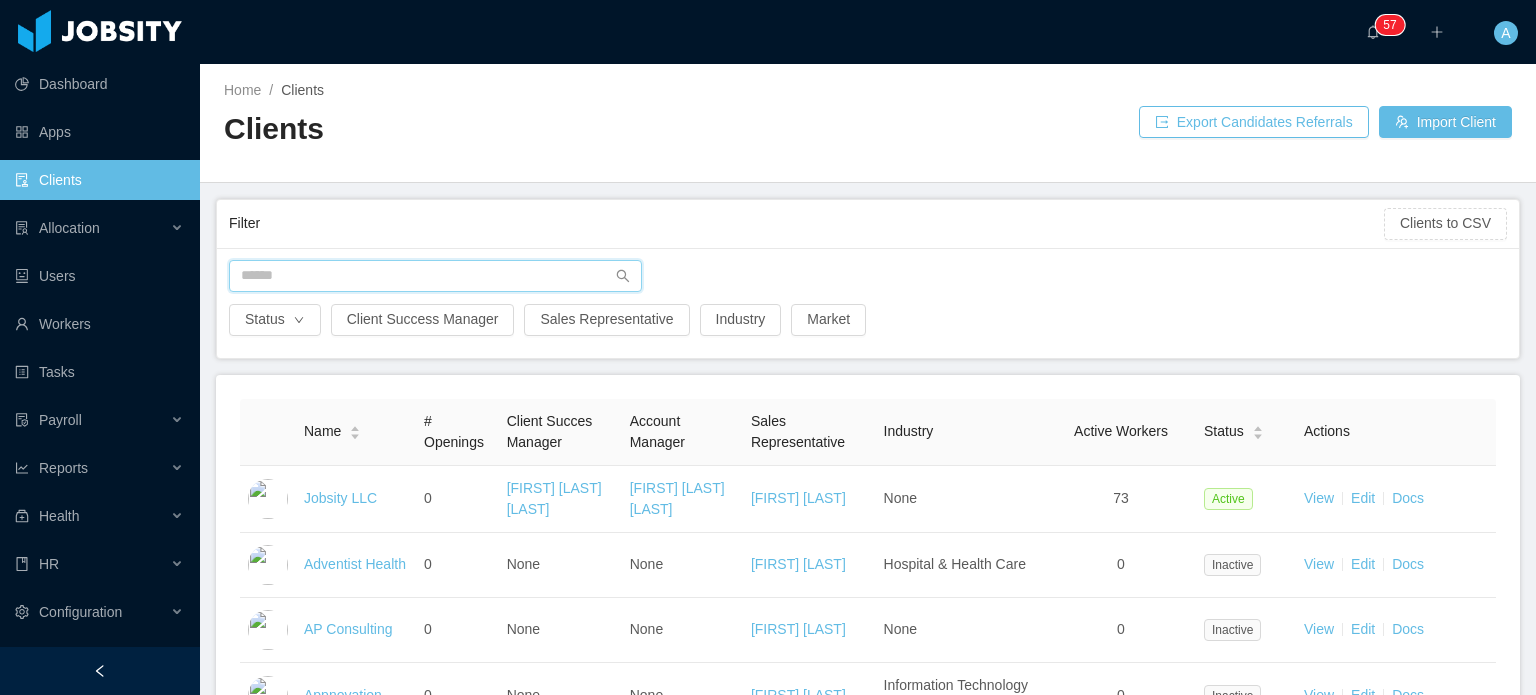 click at bounding box center [435, 276] 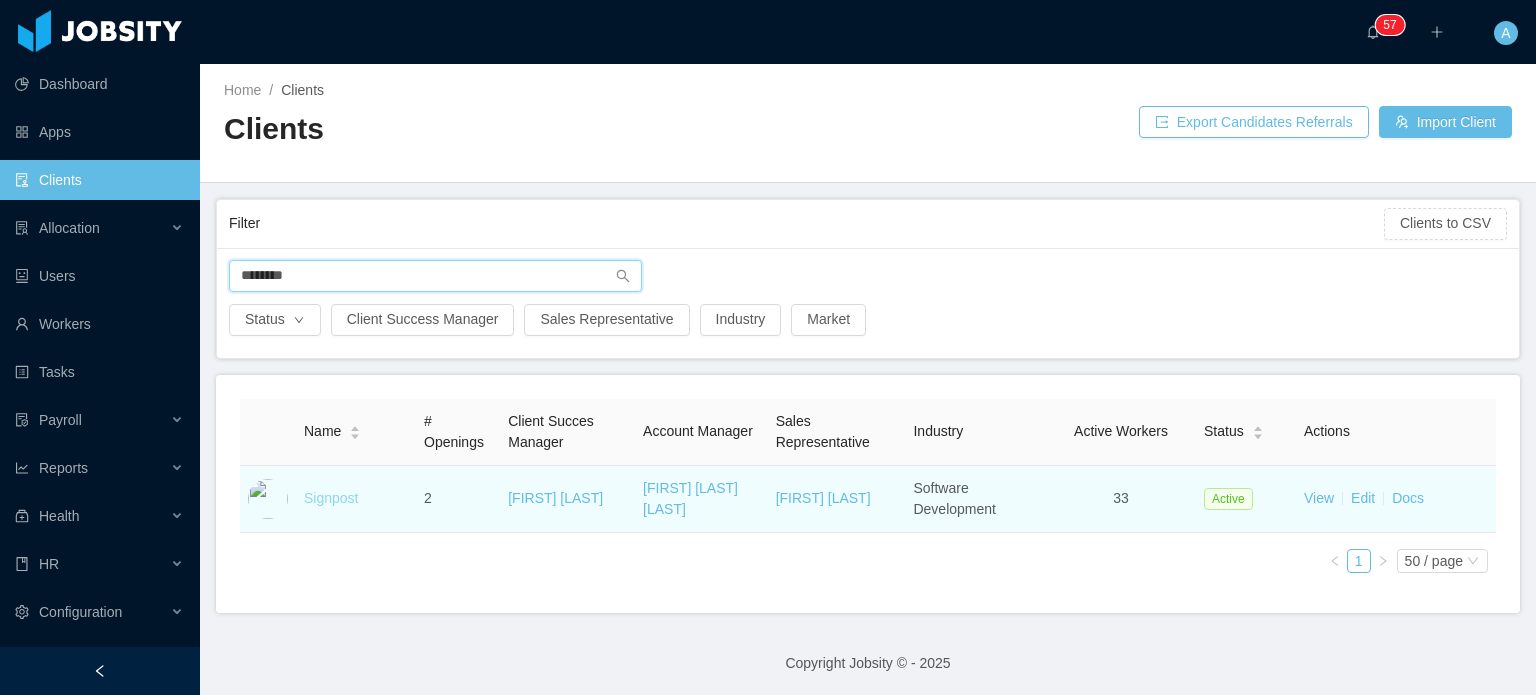 type on "********" 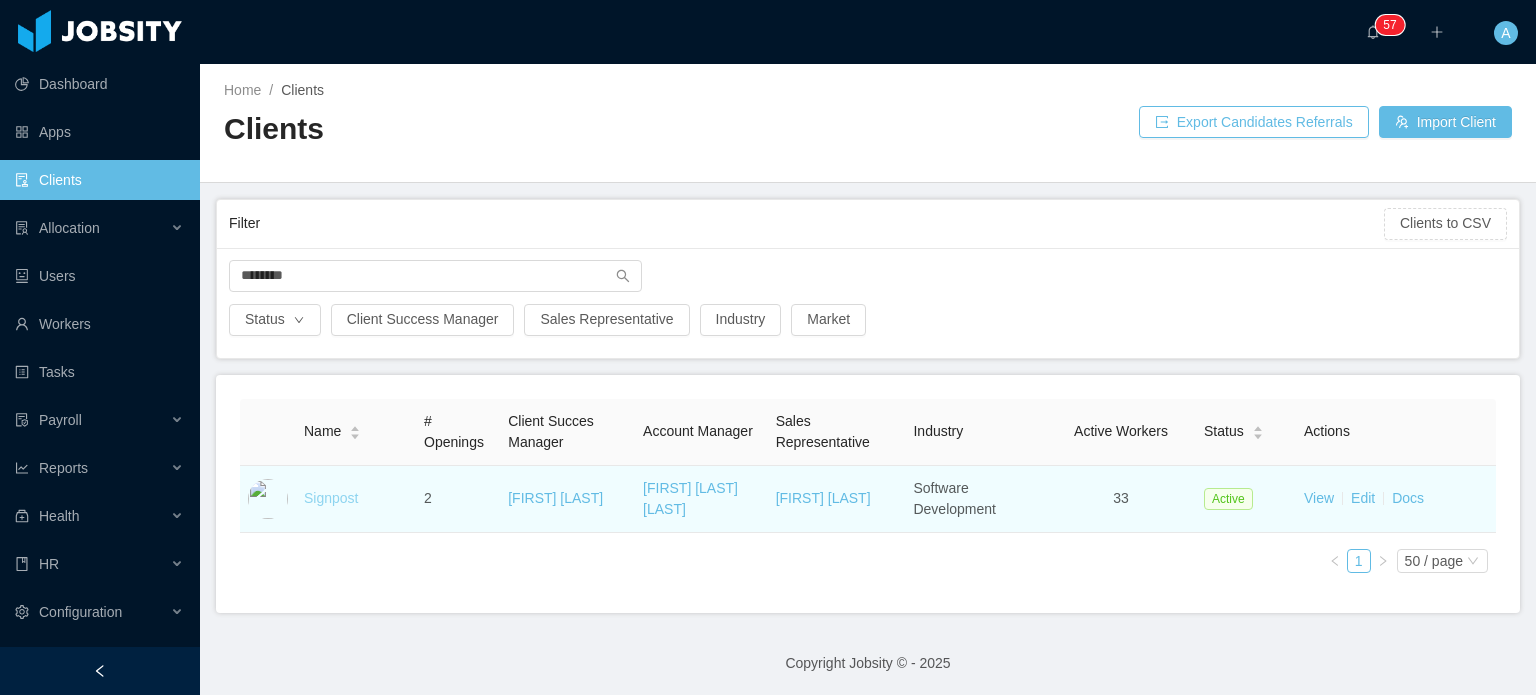 click on "Signpost" at bounding box center [331, 498] 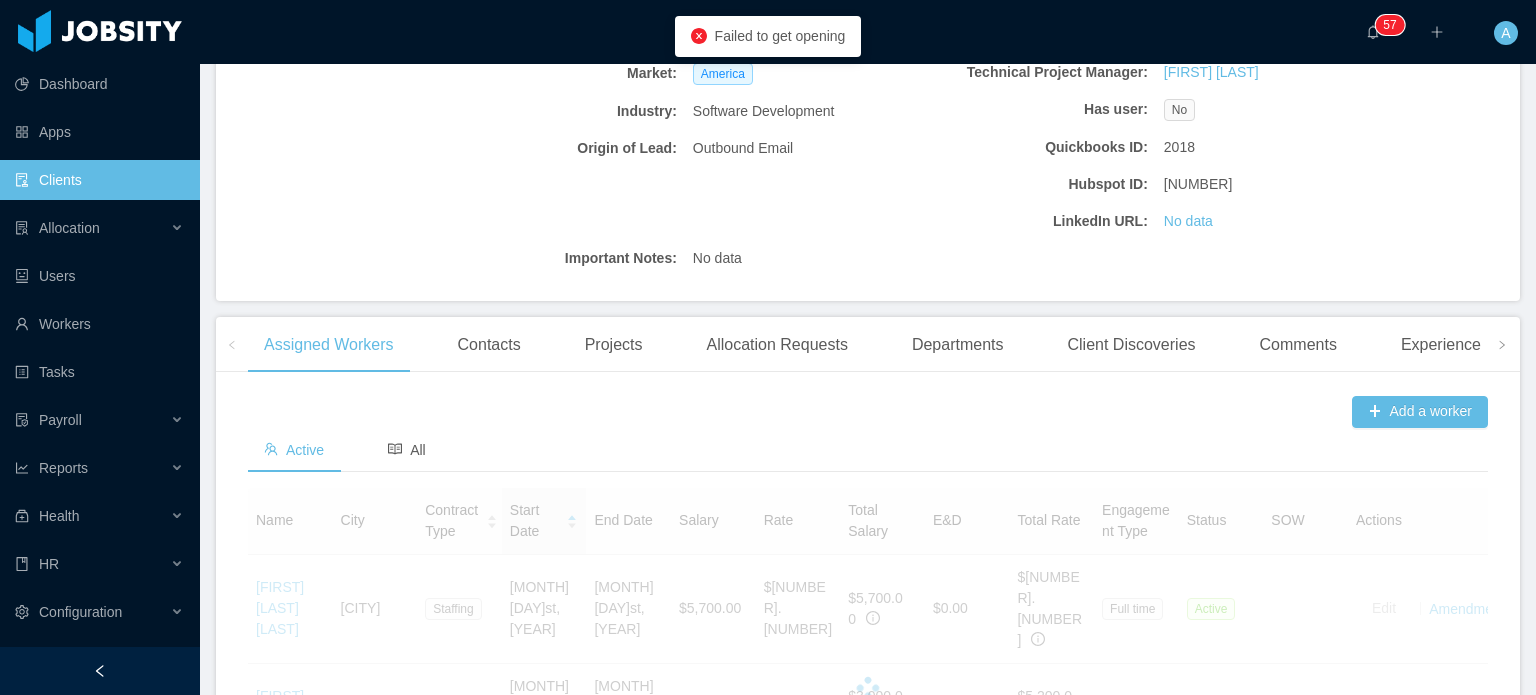 scroll, scrollTop: 361, scrollLeft: 0, axis: vertical 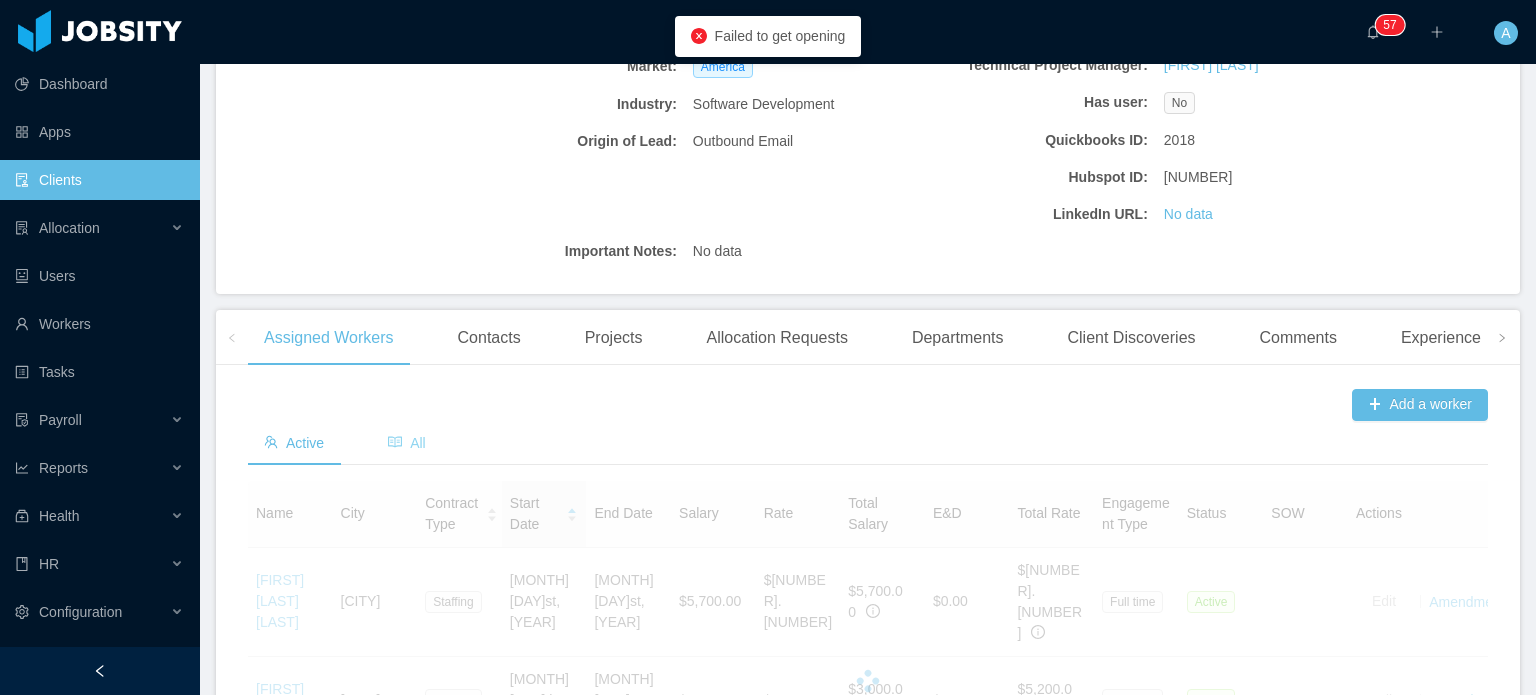 click on "All" at bounding box center [407, 443] 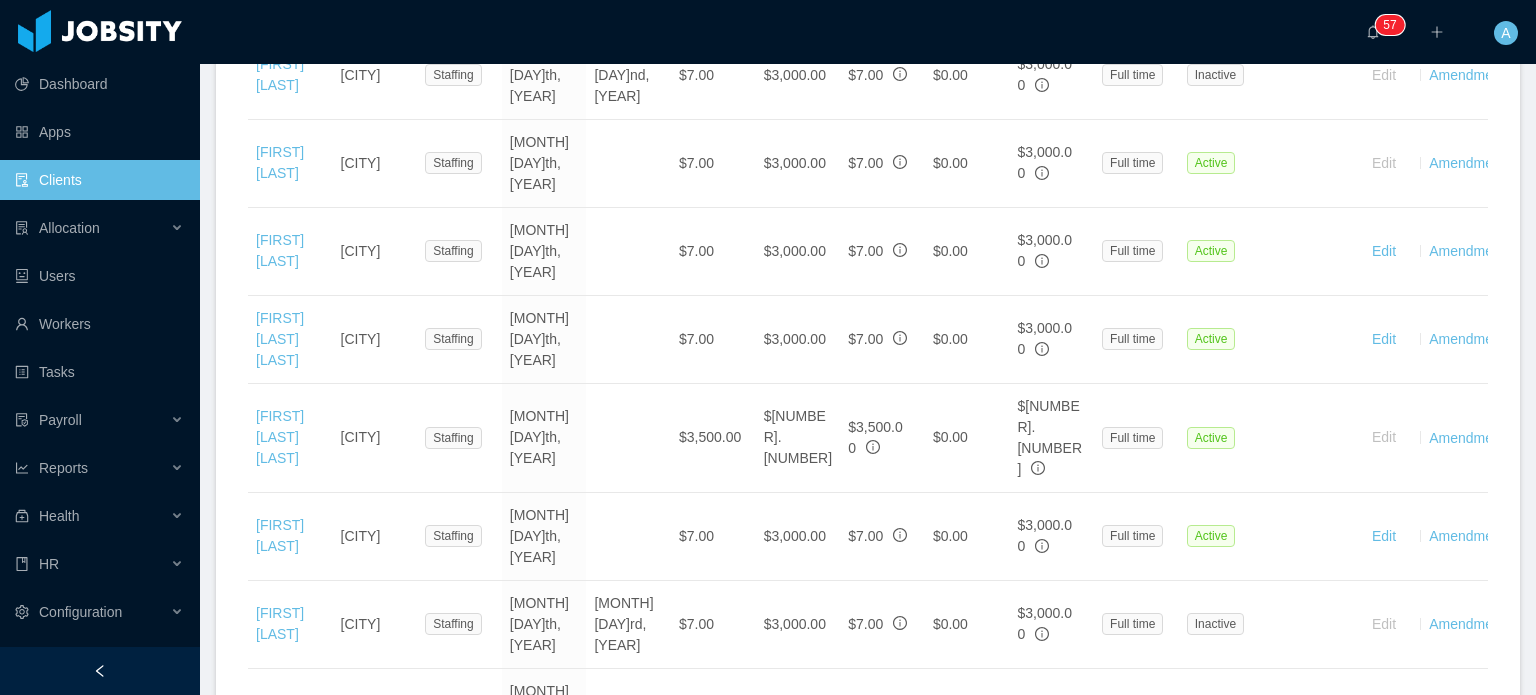 scroll, scrollTop: 3770, scrollLeft: 0, axis: vertical 